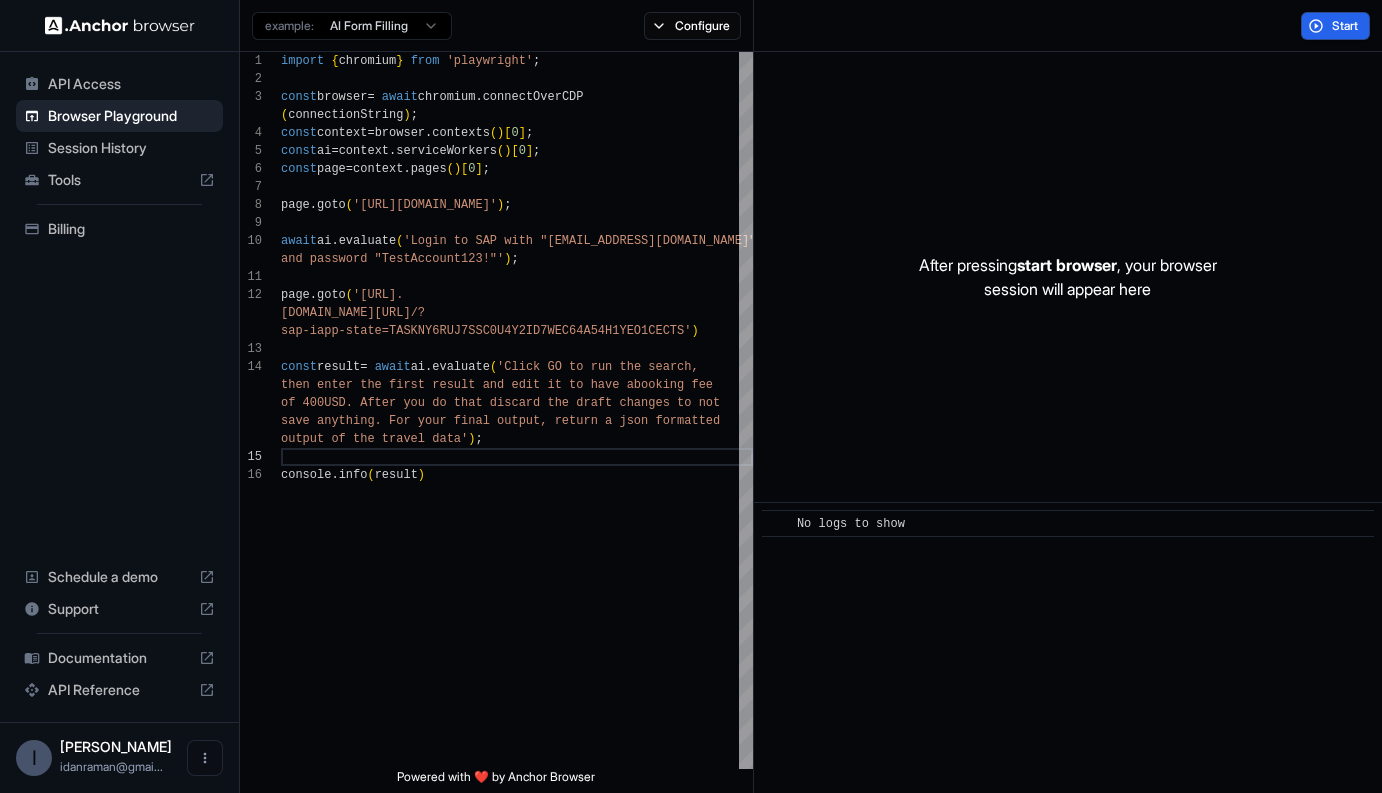 scroll, scrollTop: 0, scrollLeft: 0, axis: both 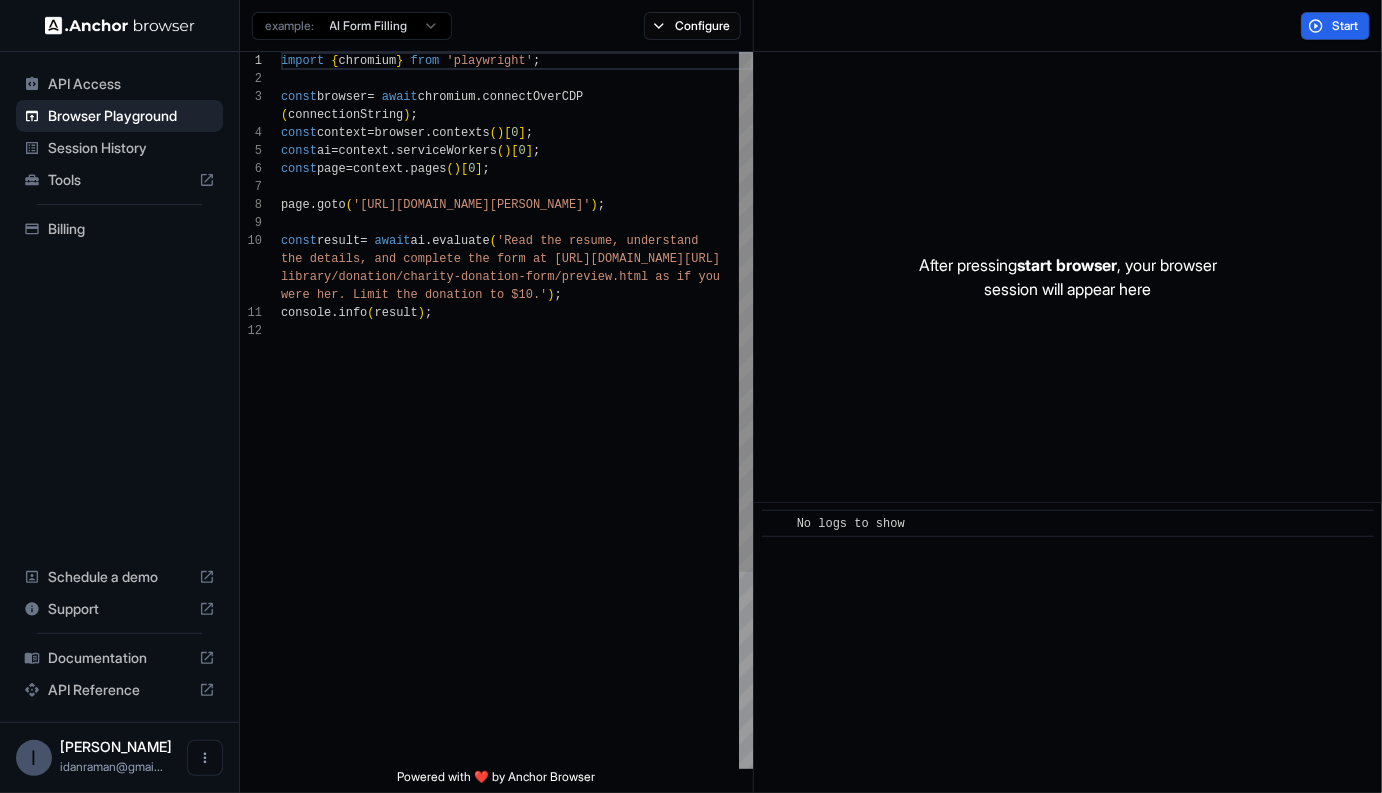 click on "import   {  chromium  }   from   'playwright' ; const  browser  =   await  chromium . connectOverCDP ( connectionString ) ; const  context  =  browser . contexts ( ) [ 0 ] ; const  ai  =  context . serviceWorkers ( ) [ 0 ] ; const  page  =  context . pages ( ) [ 0 ] ; page . goto ( '[URL][DOMAIN_NAME][PERSON_NAME]' ) ; const  result  =   await  ai . evaluate ( 'Read the resume, understand  the details, and complete the form at [URL] [DOMAIN_NAME][URL] library/donation/charity-donation-form/preview.htm l as if you  were her. Limit the donation to $10.' ) ; console . info ( result ) ;" at bounding box center (517, 545) 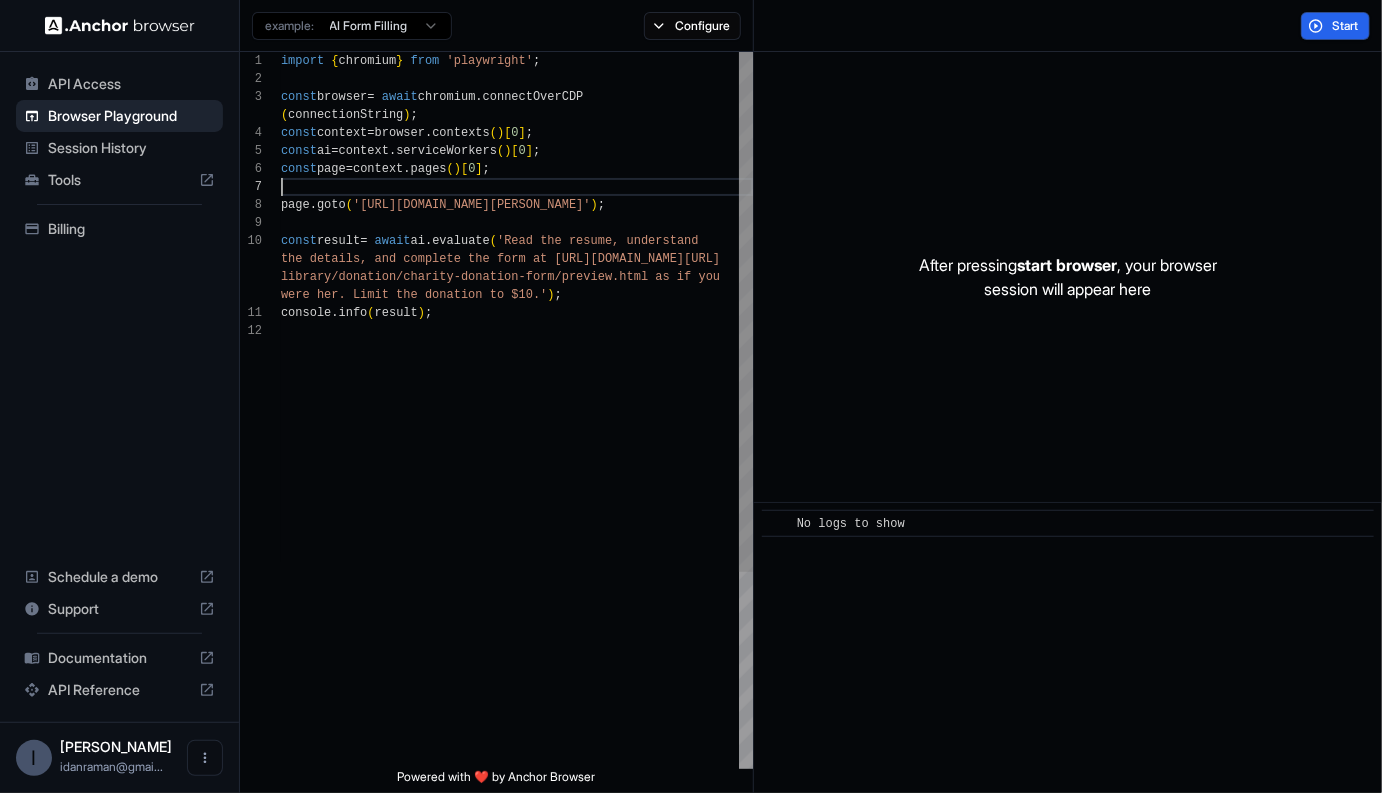 type on "**********" 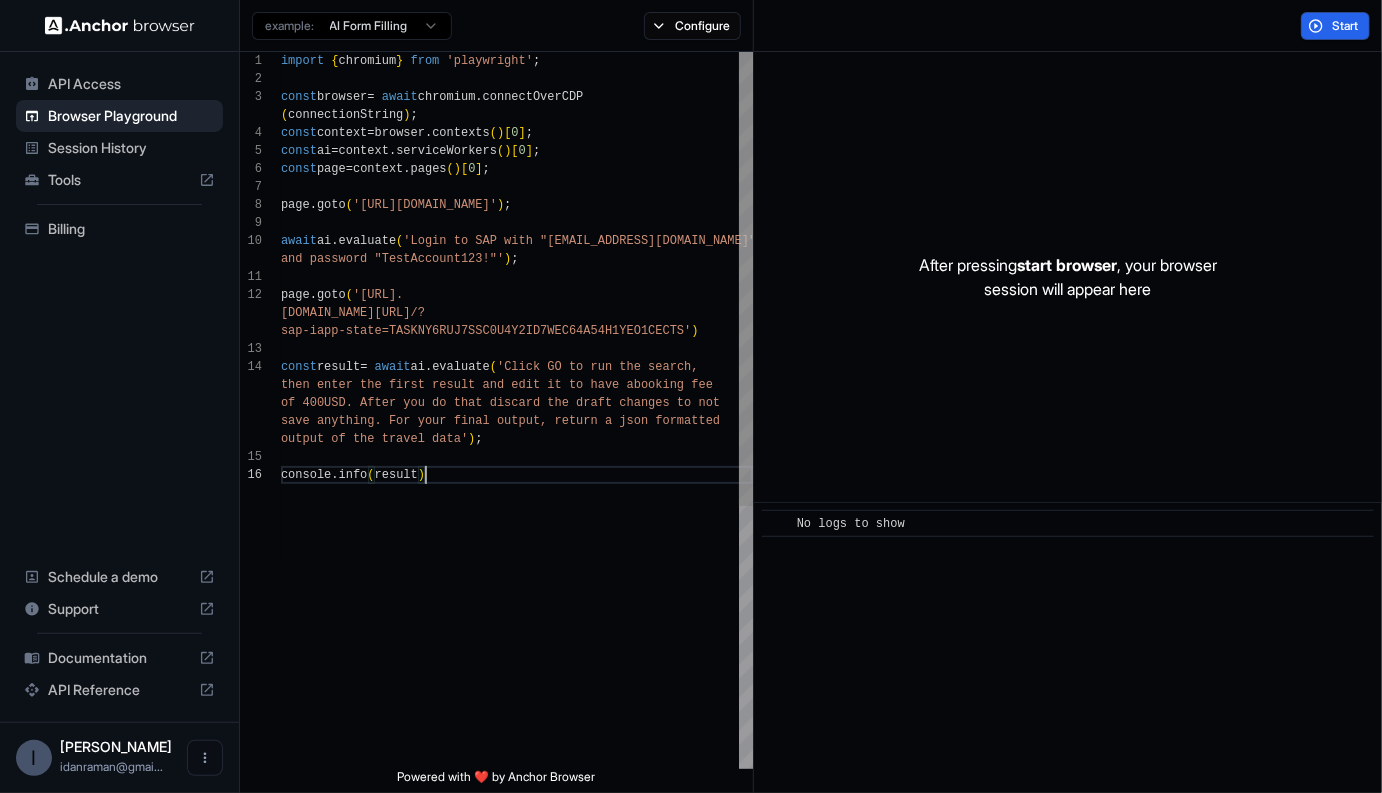 scroll, scrollTop: 0, scrollLeft: 0, axis: both 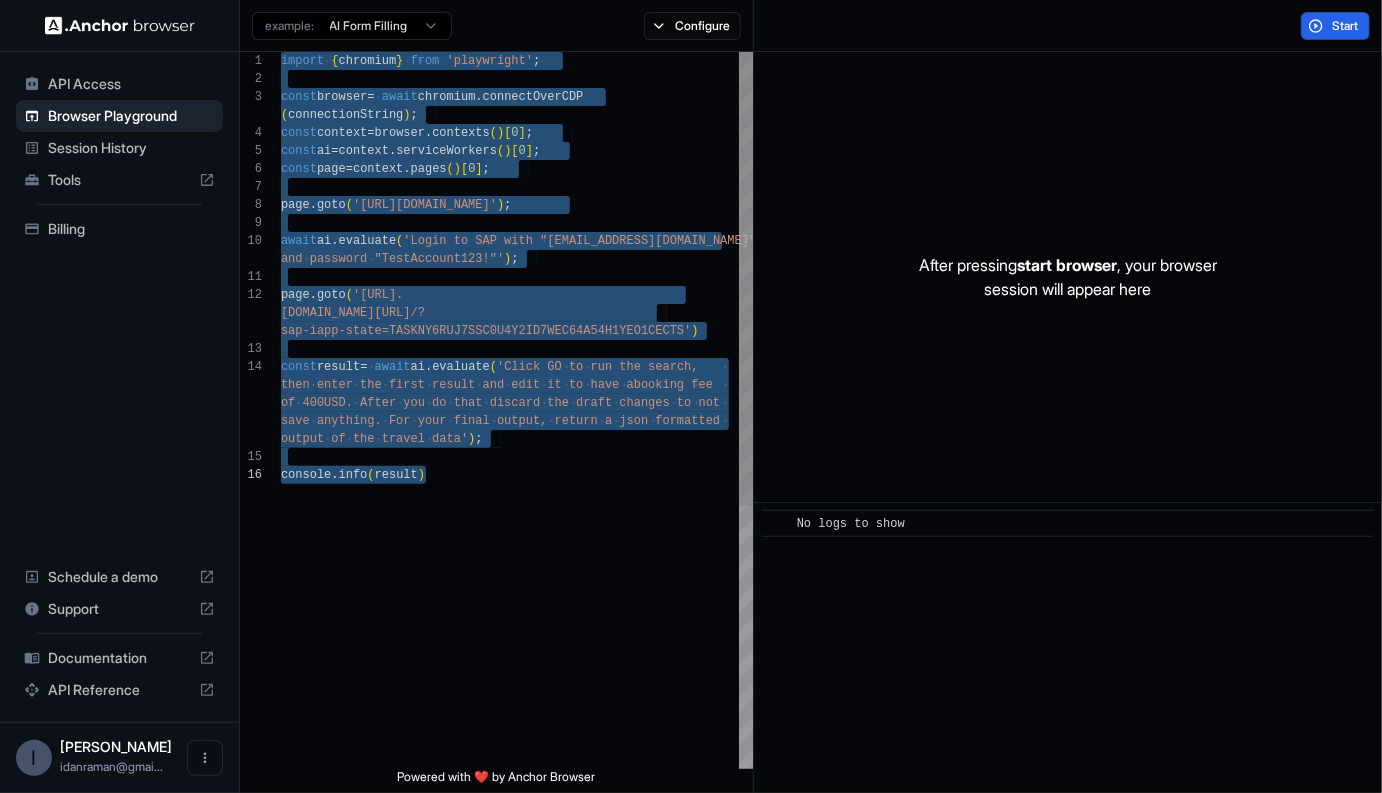 click on "import   {  chromium  }   from   'playwright' ; const  browser  =   await  chromium . connectOverCDP ( connectionString ) ; const  context  =  browser . contexts ( ) [ 0 ] ; const  ai  =  context . serviceWorkers ( ) [ 0 ] ; const  page  =  context . pages ( ) [ 0 ] ; page . goto ( '[URL][DOMAIN_NAME]' ) ; await  ai . evaluate ( 'Login to SAP with "[EMAIL_ADDRESS][DOMAIN_NAME]"  and password "TestAccount123!"' ) ; page . goto ( '[URL]. [DOMAIN_NAME][URL] /? sap-iapp-state=TASKNY6RUJ7SSC0U4Y2ID7WEC64A54H1YEO 1CECTS' ) const  result  =   await  ai . evaluate ( 'Click GO to run the search,  then enter the first result and edit it to have a  booking fee  of 400USD. After you do that discard the draft cha nges to not  save anything. For your final output, return a jso n formatted  output of the travel data' ) ; console . info ( result )" at bounding box center (517, 617) 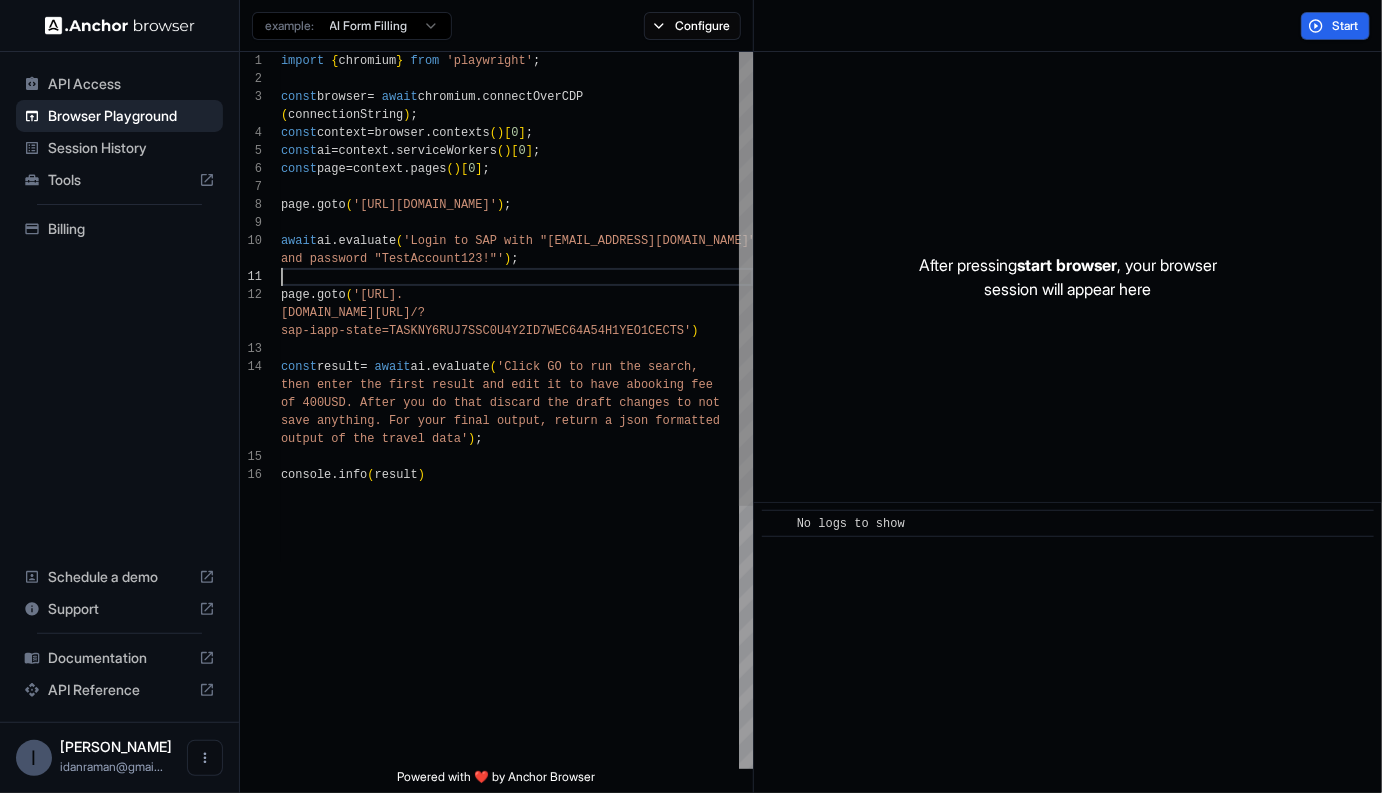 scroll, scrollTop: 54, scrollLeft: 0, axis: vertical 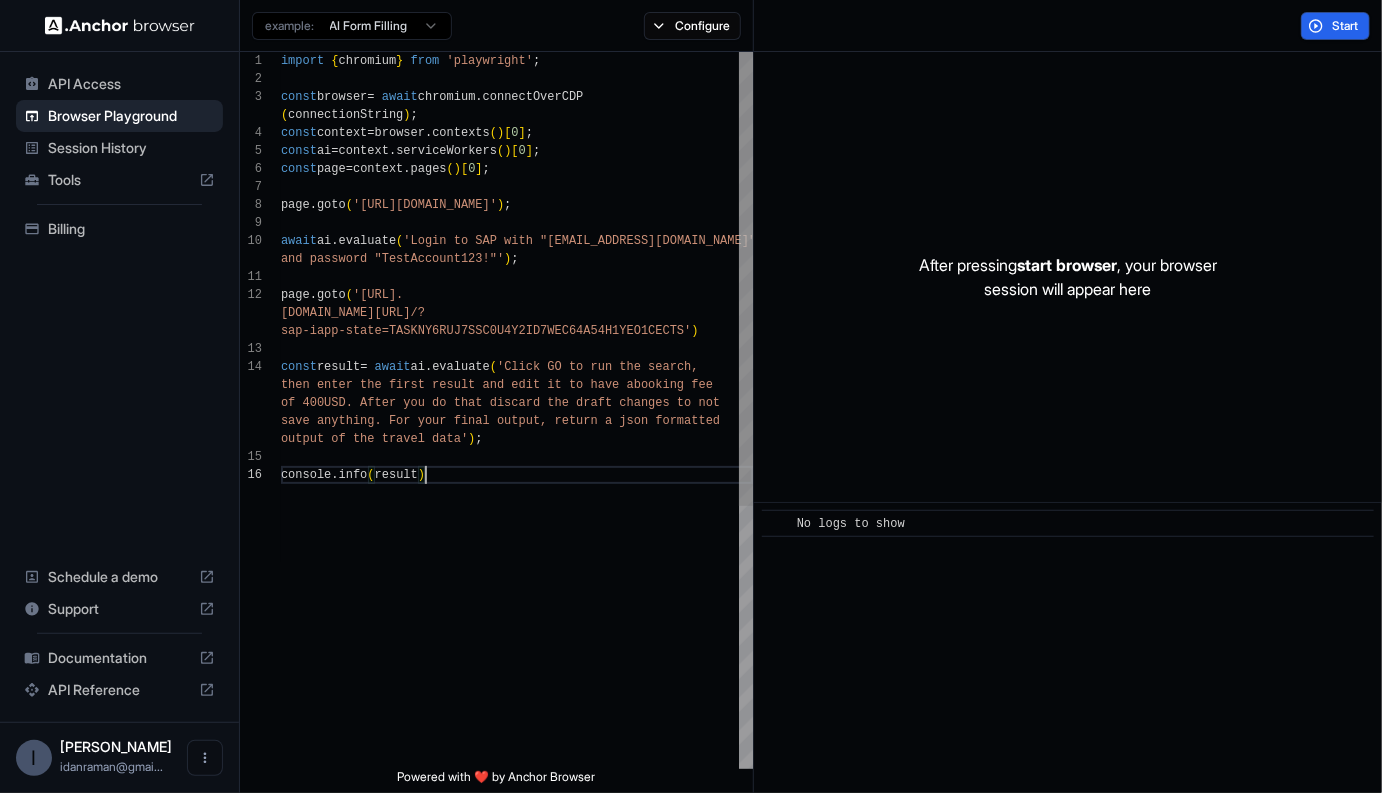 click on "import   {  chromium  }   from   'playwright' ; const  browser  =   await  chromium . connectOverCDP ( connectionString ) ; const  context  =  browser . contexts ( ) [ 0 ] ; const  ai  =  context . serviceWorkers ( ) [ 0 ] ; const  page  =  context . pages ( ) [ 0 ] ; page . goto ( '[URL][DOMAIN_NAME]' ) ; await  ai . evaluate ( 'Login to SAP with "[EMAIL_ADDRESS][DOMAIN_NAME]"  and password "TestAccount123!"' ) ; page . goto ( '[URL]. [DOMAIN_NAME][URL] /? sap-iapp-state=TASKNY6RUJ7SSC0U4Y2ID7WEC64A54H1YEO 1CECTS' ) const  result  =   await  ai . evaluate ( 'Click GO to run the search,  then enter the first result and edit it to have a  booking fee  of 400USD. After you do that discard the draft cha nges to not  save anything. For your final output, return a jso n formatted  output of the travel data' ) ; console . info ( result )" at bounding box center [517, 617] 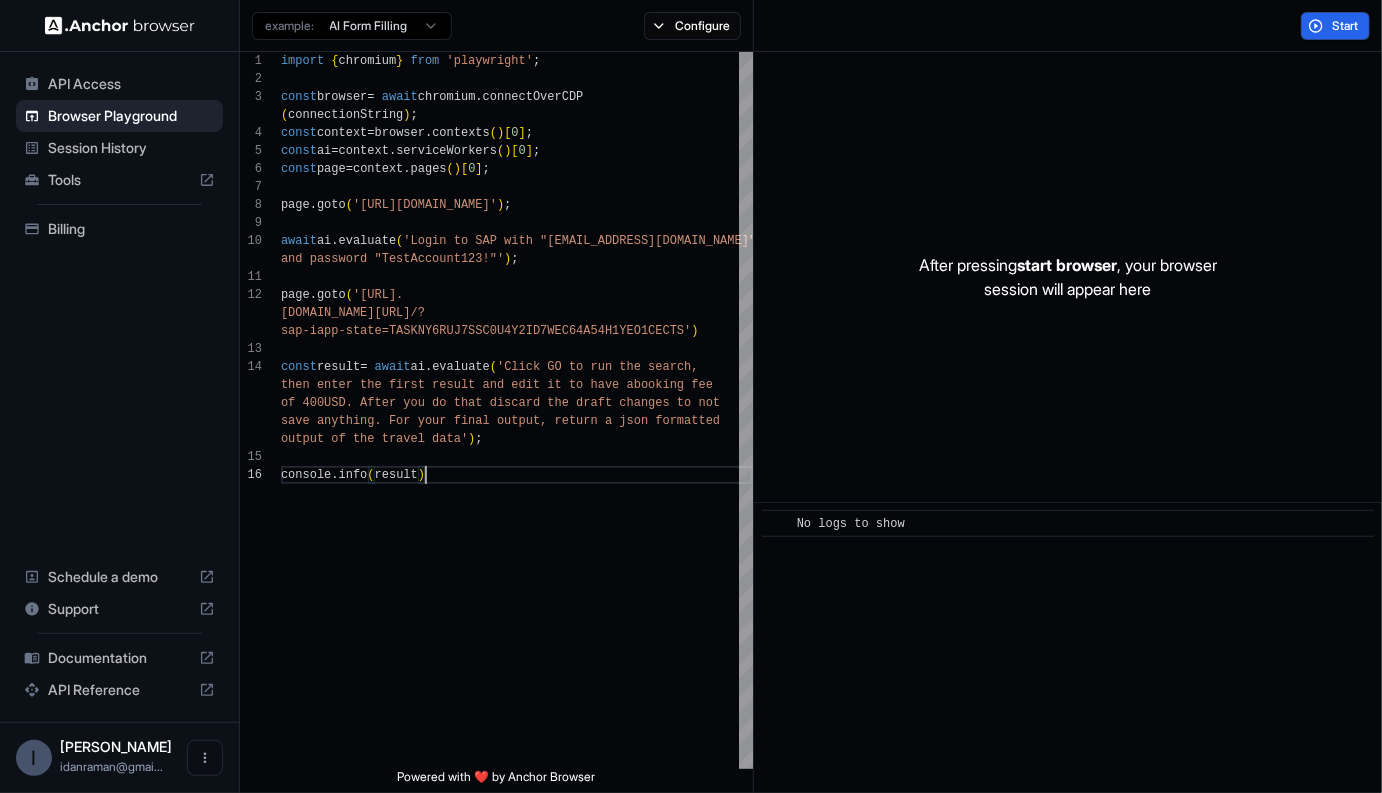 click on "import   {  chromium  }   from   'playwright' ; const  browser  =   await  chromium . connectOverCDP ( connectionString ) ; const  context  =  browser . contexts ( ) [ 0 ] ; const  ai  =  context . serviceWorkers ( ) [ 0 ] ; const  page  =  context . pages ( ) [ 0 ] ; page . goto ( '[URL][DOMAIN_NAME]' ) ; await  ai . evaluate ( 'Login to SAP with "[EMAIL_ADDRESS][DOMAIN_NAME]"  and password "TestAccount123!"' ) ; page . goto ( '[URL]. [DOMAIN_NAME][URL] /? sap-iapp-state=TASKNY6RUJ7SSC0U4Y2ID7WEC64A54H1YEO 1CECTS' ) const  result  =   await  ai . evaluate ( 'Click GO to run the search,  then enter the first result and edit it to have a  booking fee  of 400USD. After you do that discard the draft cha nges to not  save anything. For your final output, return a jso n formatted  output of the travel data' ) ; console . info ( result )" at bounding box center [517, 617] 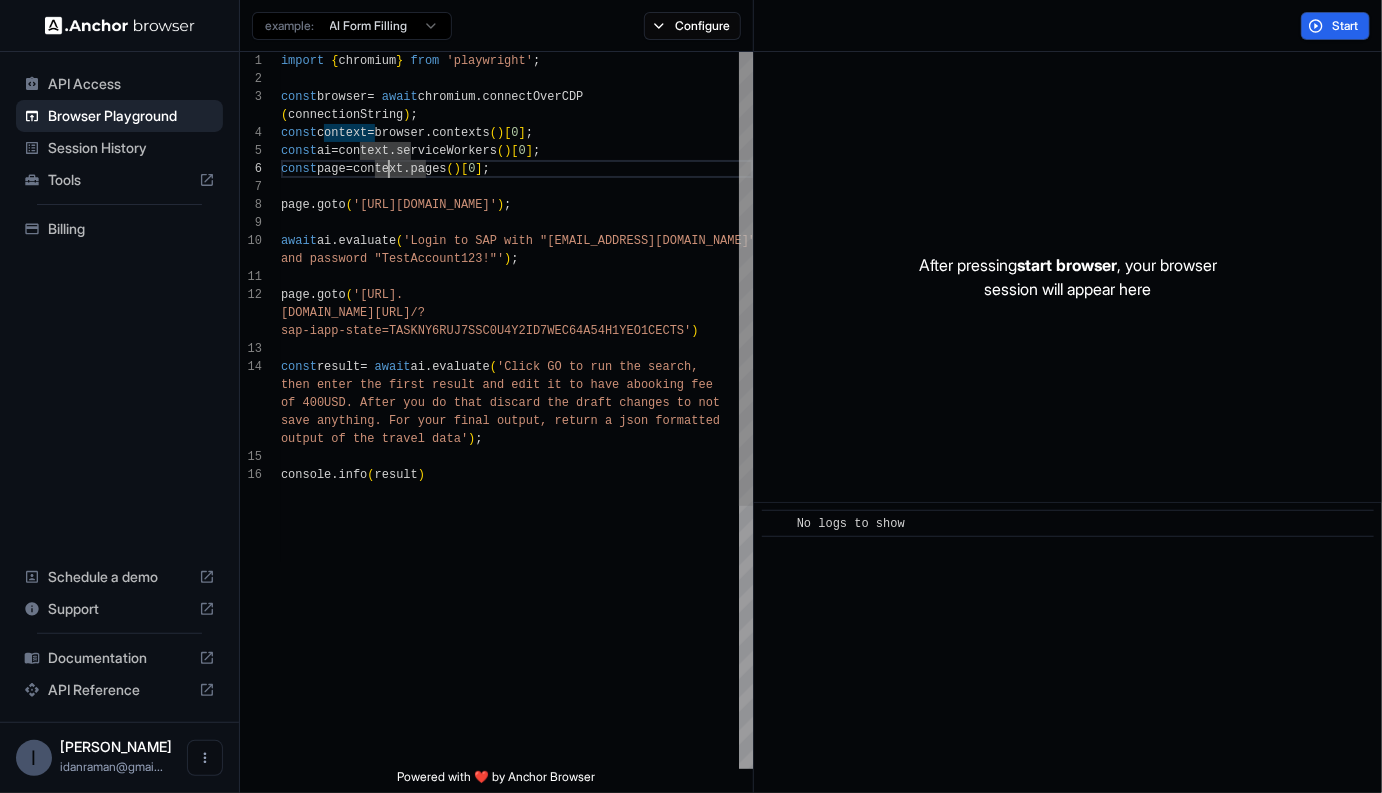 scroll, scrollTop: 108, scrollLeft: 0, axis: vertical 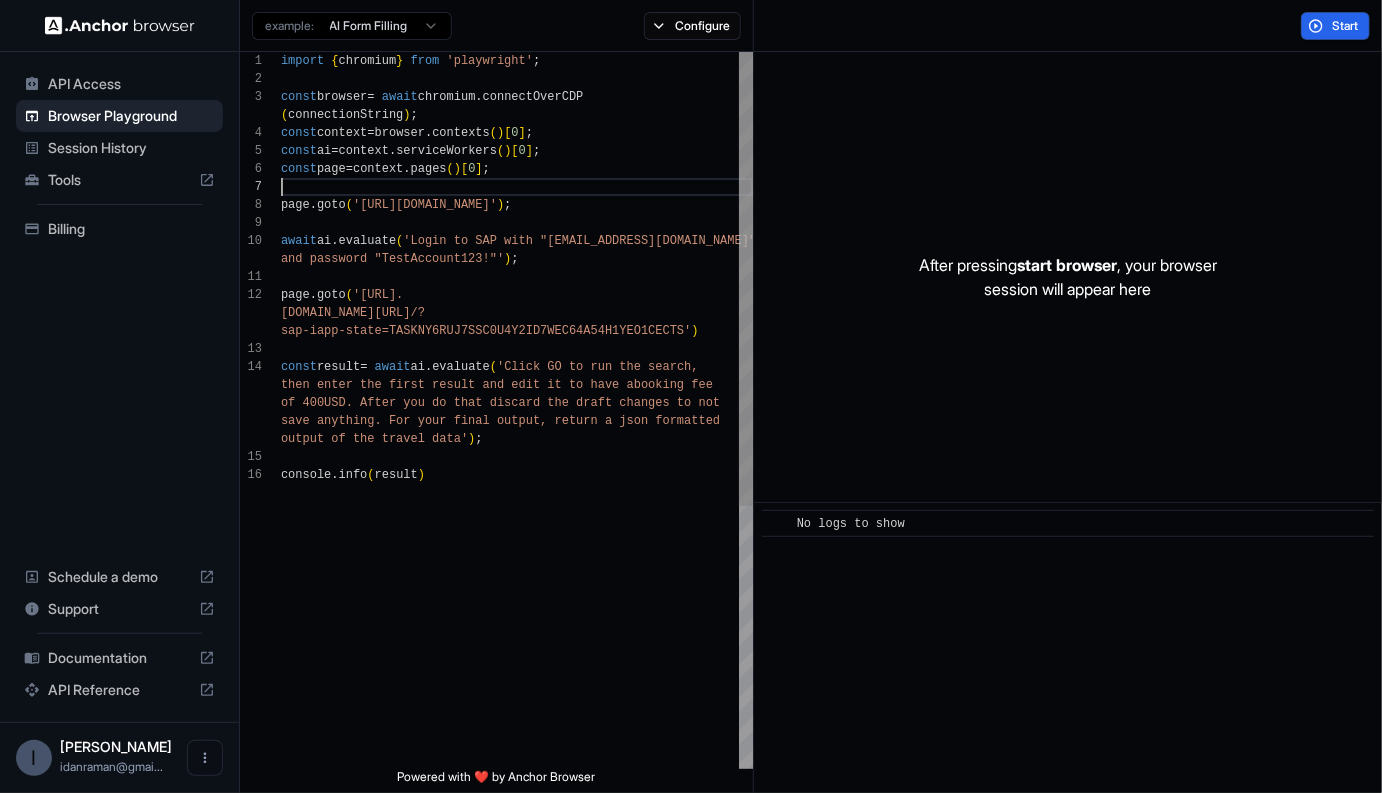 click on "import   {  chromium  }   from   'playwright' ; const  browser  =   await  chromium . connectOverCDP ( connectionString ) ; const  context  =  browser . contexts ( ) [ 0 ] ; const  ai  =  context . serviceWorkers ( ) [ 0 ] ; const  page  =  context . pages ( ) [ 0 ] ; page . goto ( '[URL][DOMAIN_NAME]' ) ; await  ai . evaluate ( 'Login to SAP with "[EMAIL_ADDRESS][DOMAIN_NAME]"  and password "TestAccount123!"' ) ; page . goto ( '[URL]. [DOMAIN_NAME][URL] /? sap-iapp-state=TASKNY6RUJ7SSC0U4Y2ID7WEC64A54H1YEO 1CECTS' ) const  result  =   await  ai . evaluate ( 'Click GO to run the search,  then enter the first result and edit it to have a  booking fee  of 400USD. After you do that discard the draft cha nges to not  save anything. For your final output, return a jso n formatted  output of the travel data' ) ; console . info ( result )" at bounding box center (517, 617) 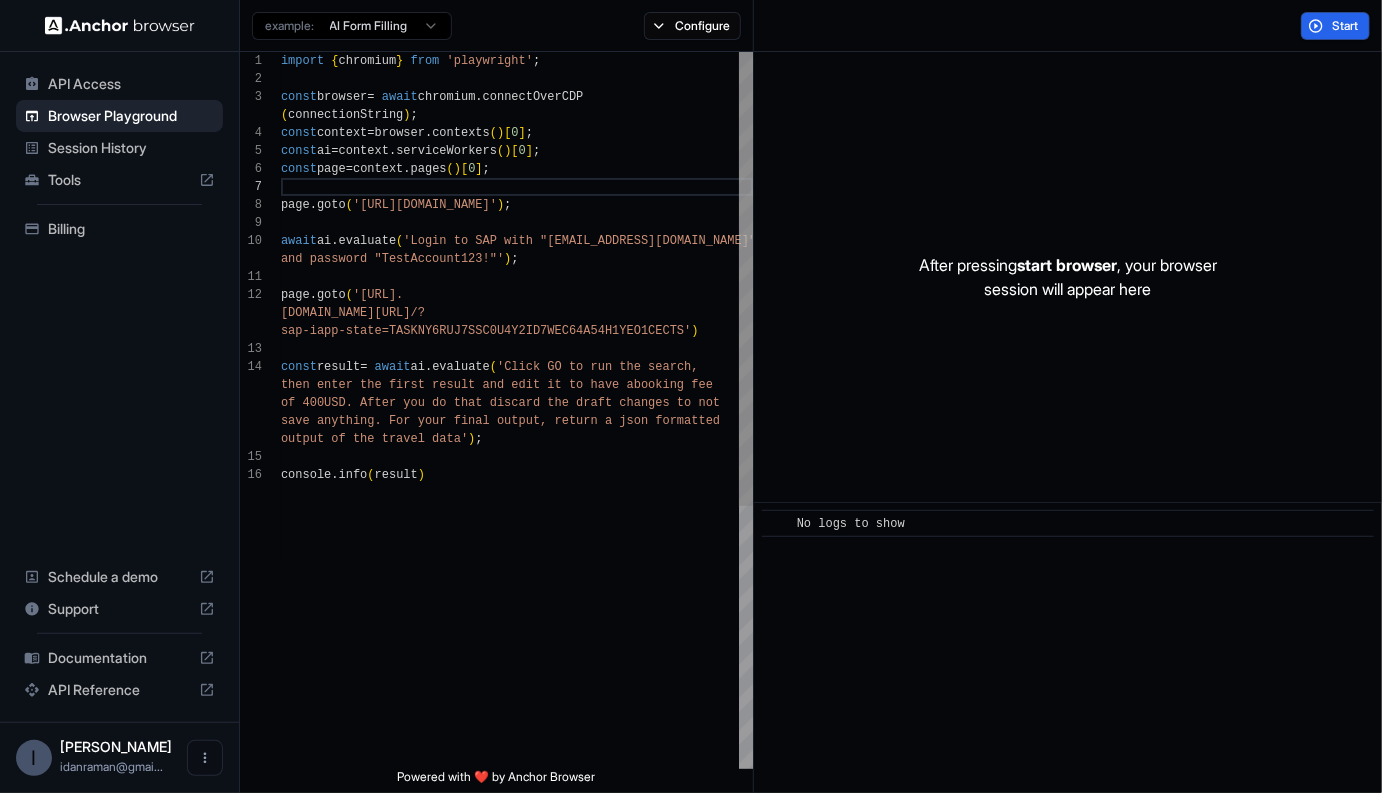 scroll, scrollTop: 144, scrollLeft: 0, axis: vertical 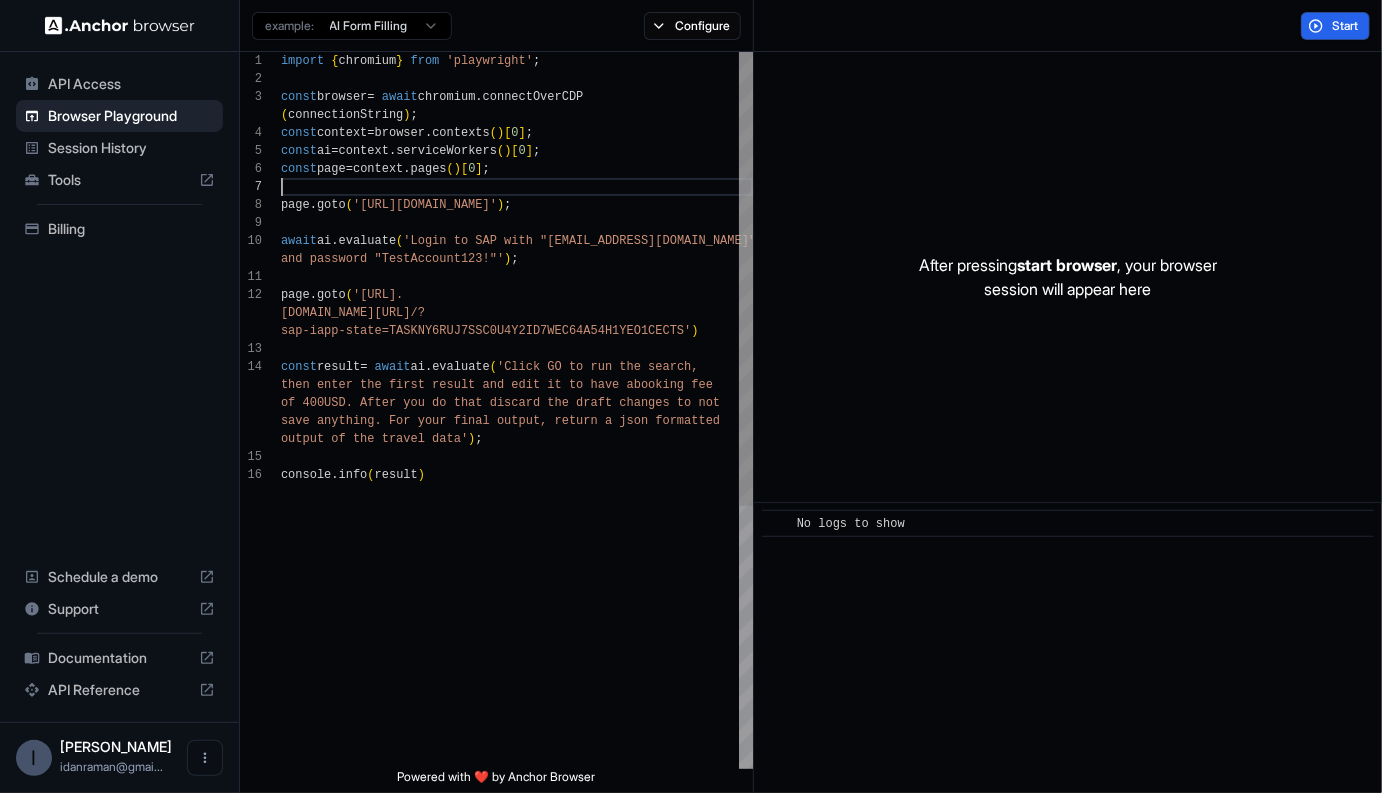 click on "import   {  chromium  }   from   'playwright' ; const  browser  =   await  chromium . connectOverCDP ( connectionString ) ; const  context  =  browser . contexts ( ) [ 0 ] ; const  ai  =  context . serviceWorkers ( ) [ 0 ] ; const  page  =  context . pages ( ) [ 0 ] ; page . goto ( '[URL][DOMAIN_NAME]' ) ; await  ai . evaluate ( 'Login to SAP with "[EMAIL_ADDRESS][DOMAIN_NAME]"  and password "TestAccount123!"' ) ; page . goto ( '[URL]. [DOMAIN_NAME][URL] /? sap-iapp-state=TASKNY6RUJ7SSC0U4Y2ID7WEC64A54H1YEO 1CECTS' ) const  result  =   await  ai . evaluate ( 'Click GO to run the search,  then enter the first result and edit it to have a  booking fee  of 400USD. After you do that discard the draft cha nges to not  save anything. For your final output, return a jso n formatted  output of the travel data' ) ; console . info ( result )" at bounding box center (517, 617) 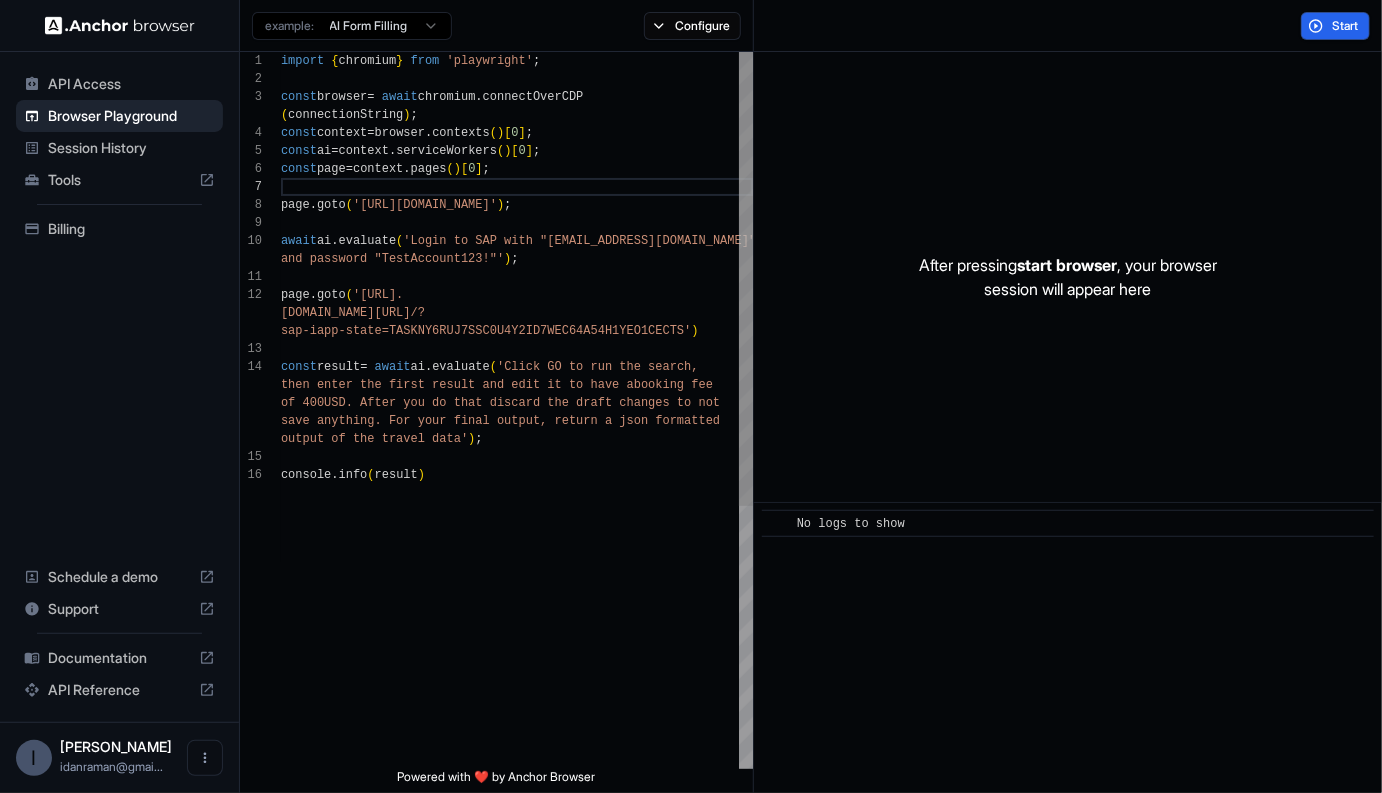 scroll, scrollTop: 144, scrollLeft: 0, axis: vertical 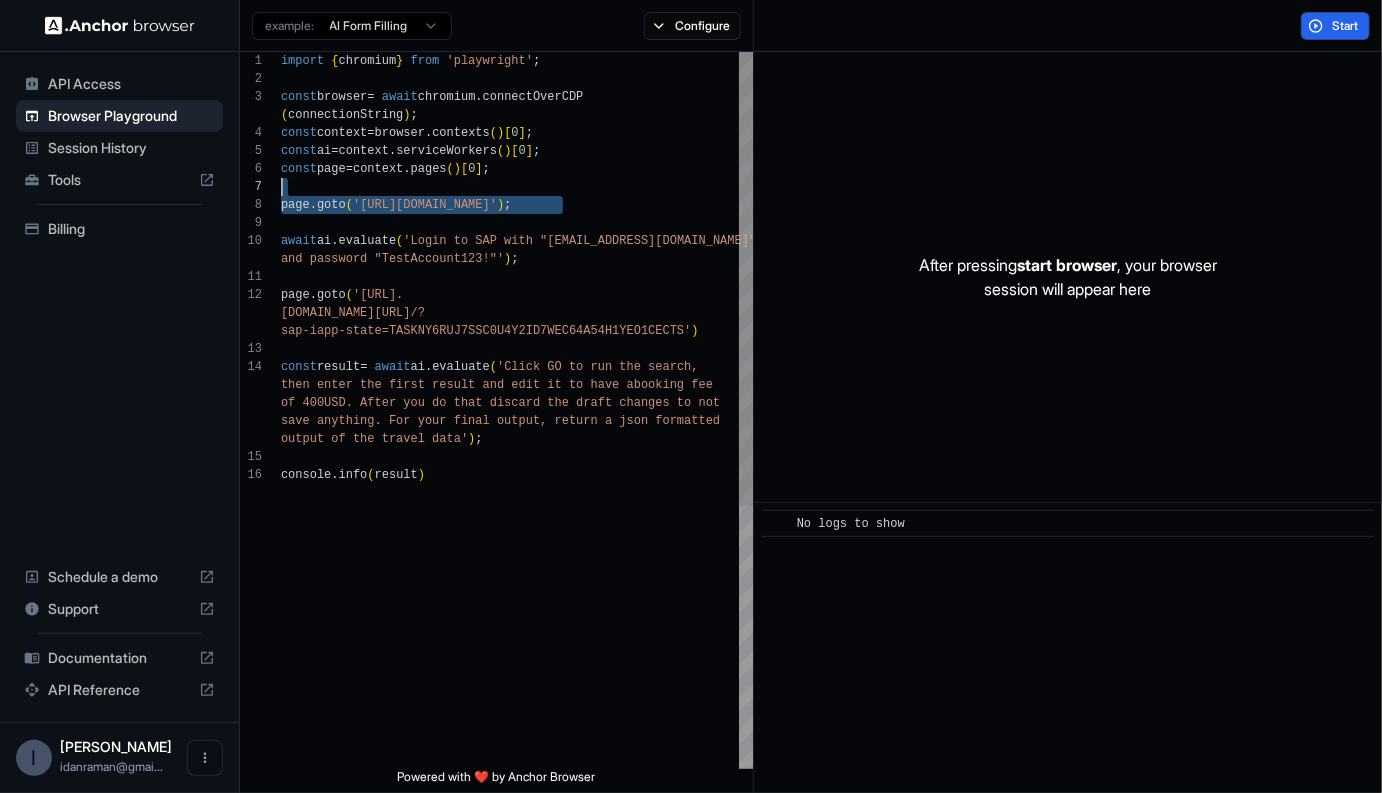 drag, startPoint x: 580, startPoint y: 198, endPoint x: 349, endPoint y: 195, distance: 231.01949 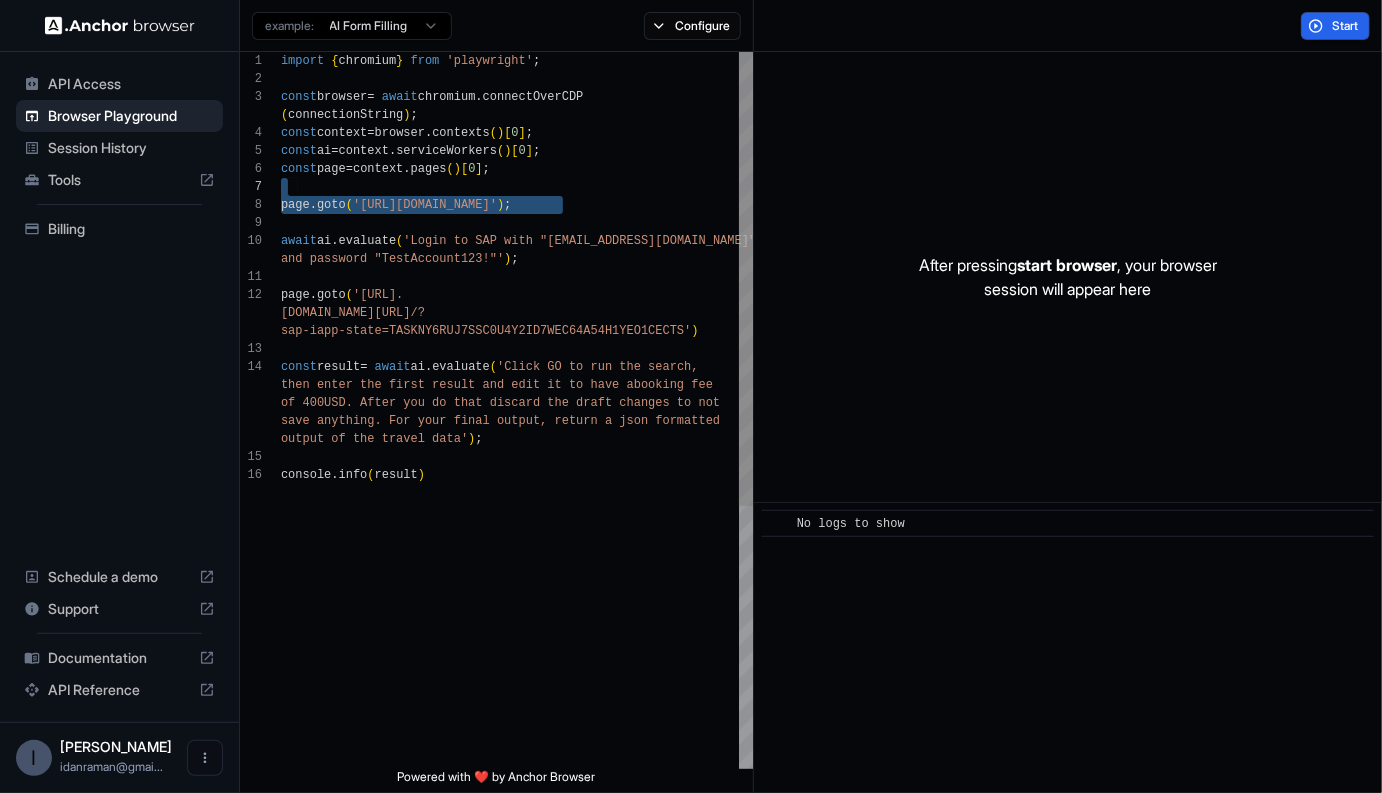 scroll, scrollTop: 162, scrollLeft: 0, axis: vertical 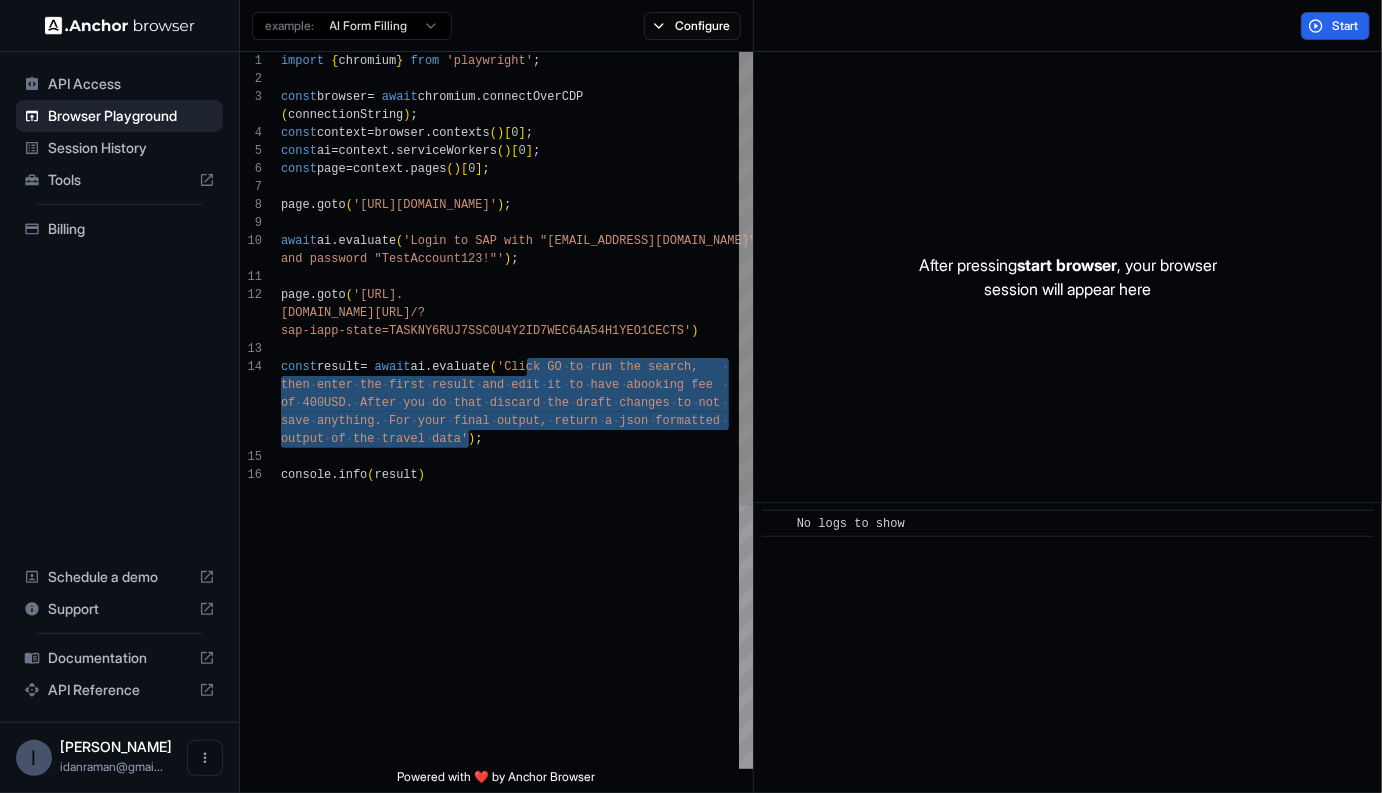 drag, startPoint x: 528, startPoint y: 369, endPoint x: 467, endPoint y: 438, distance: 92.09777 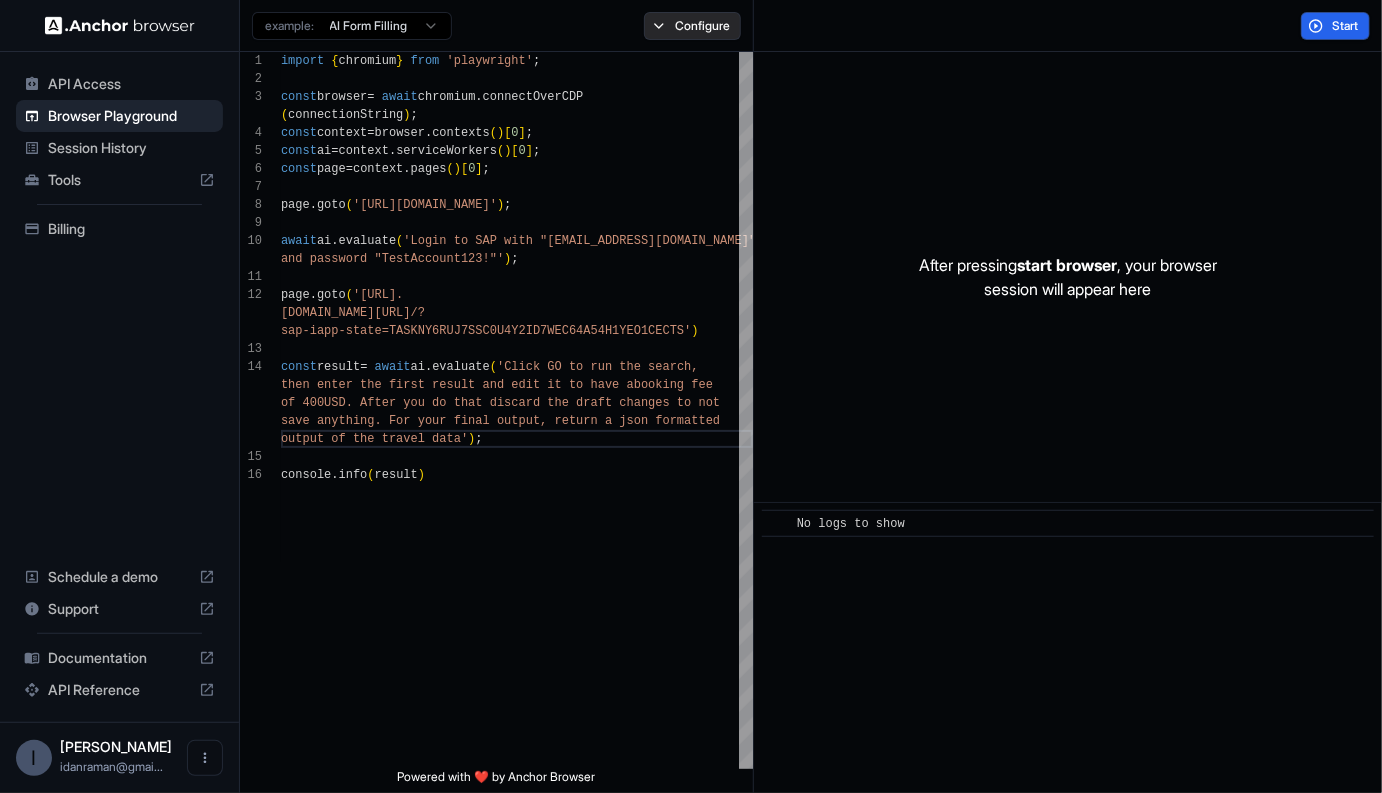 click on "Configure" at bounding box center [692, 26] 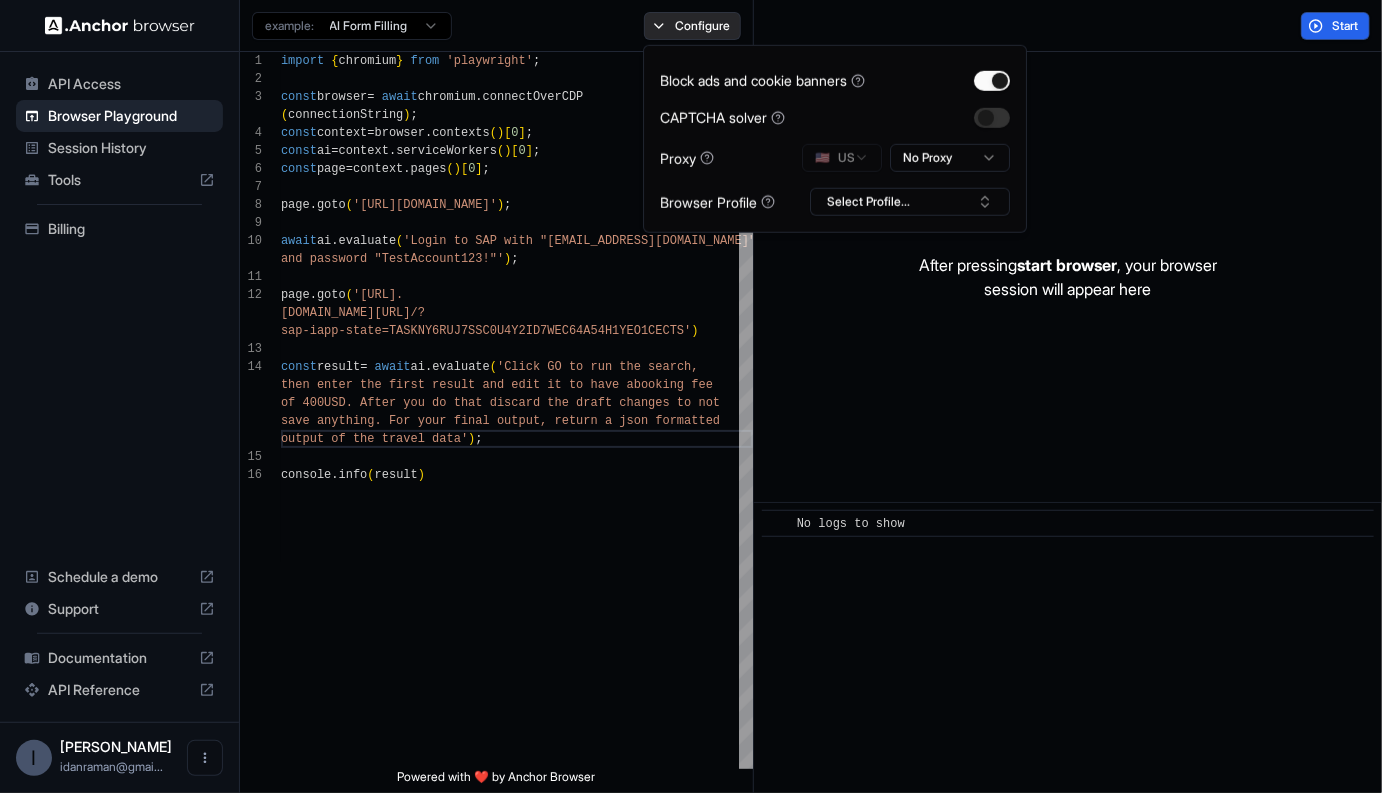 click on "Configure" at bounding box center (692, 26) 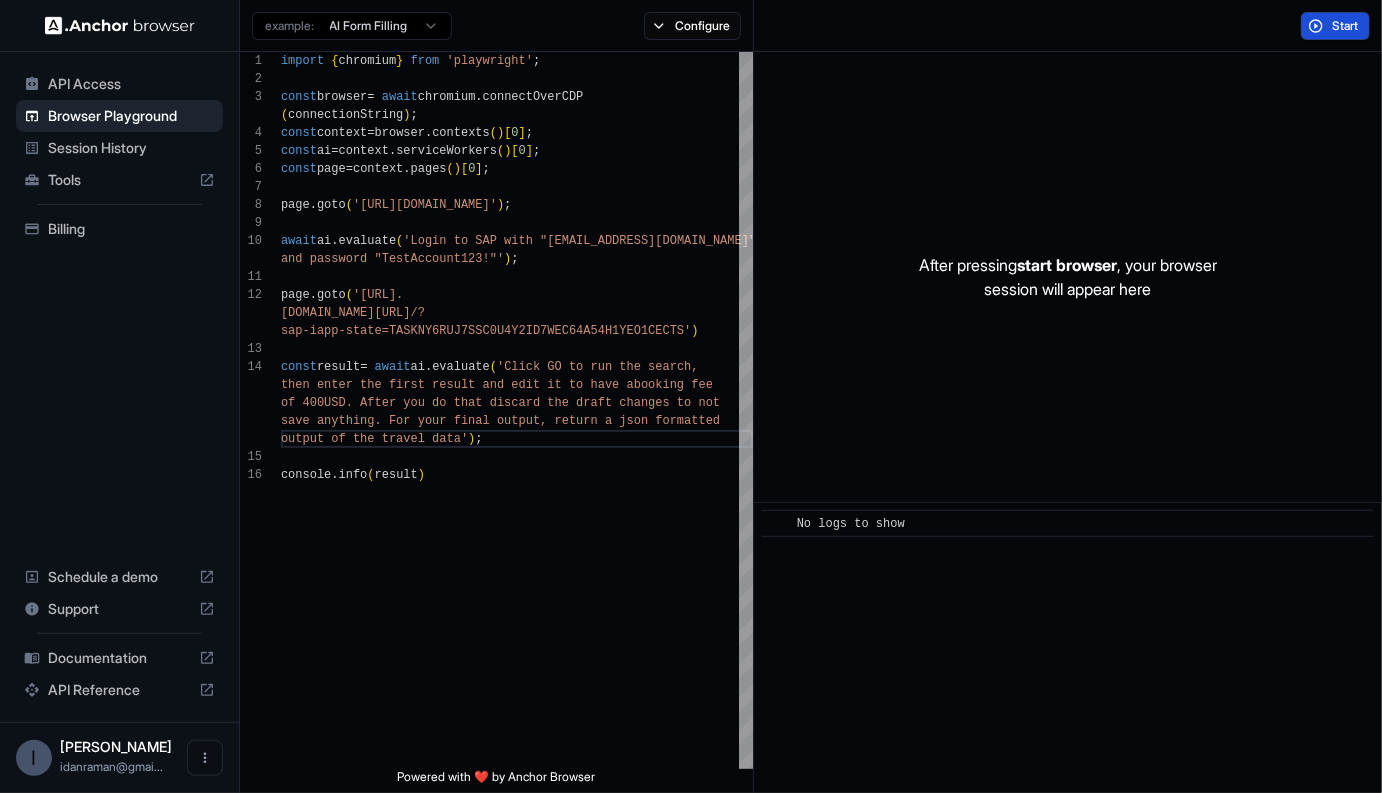click on "Start" at bounding box center [1346, 26] 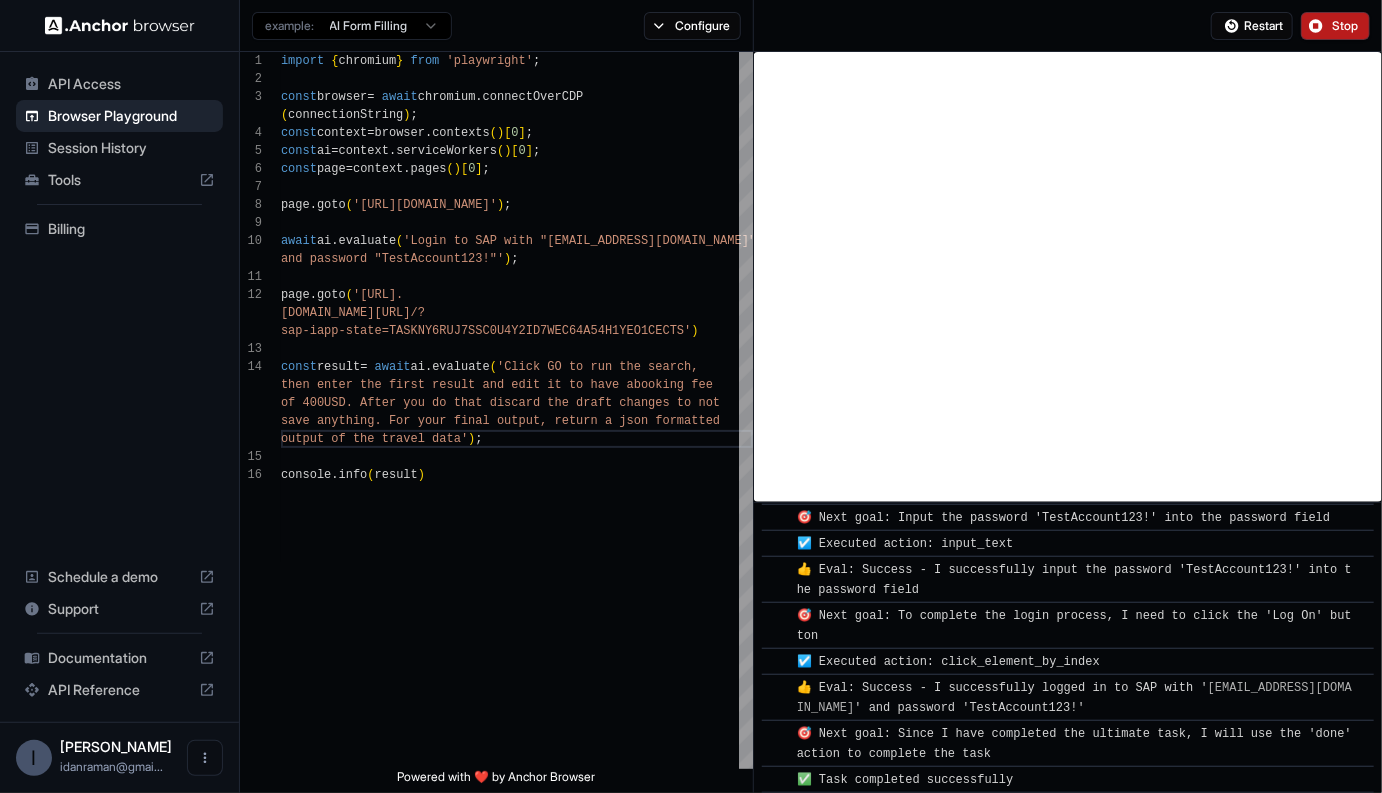 scroll, scrollTop: 308, scrollLeft: 0, axis: vertical 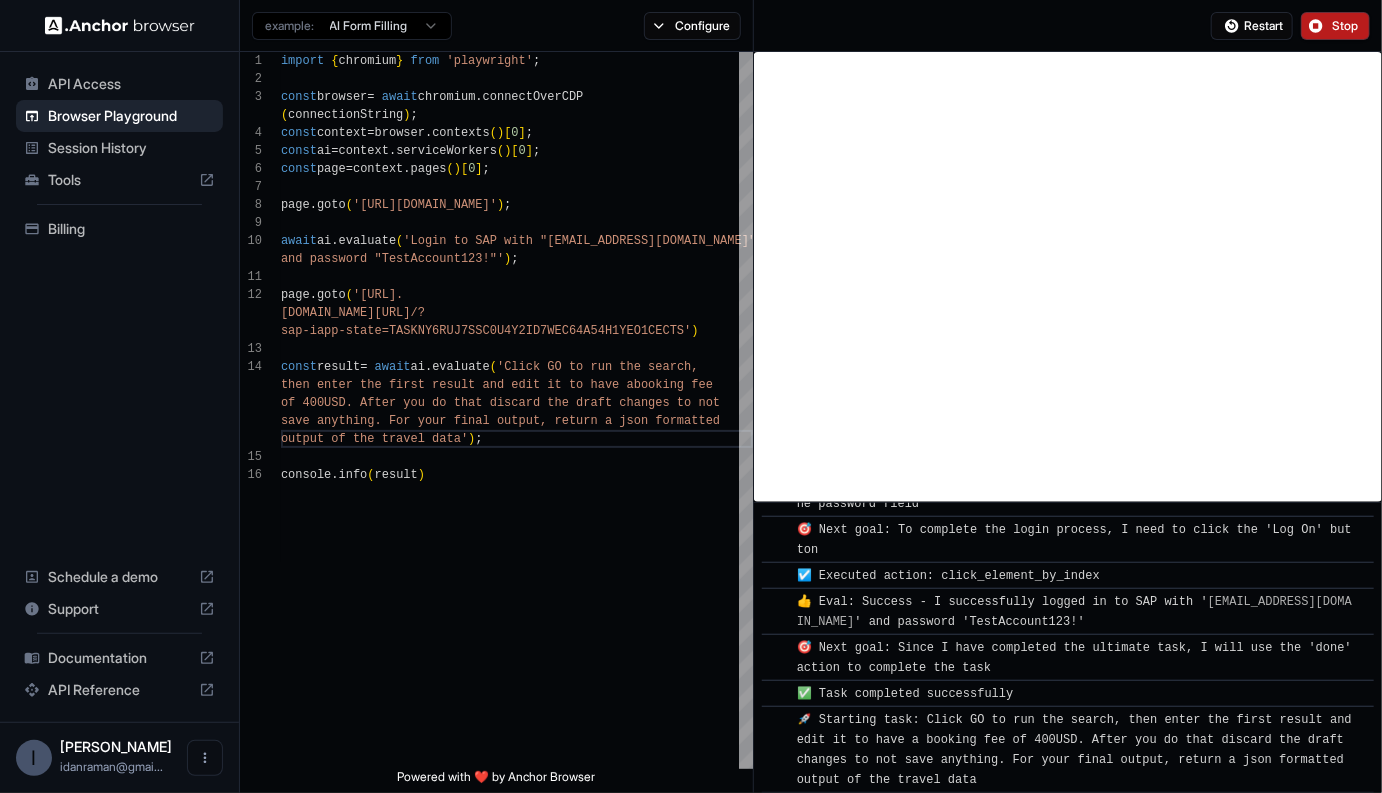 click on "Restart Stop" at bounding box center (1068, 26) 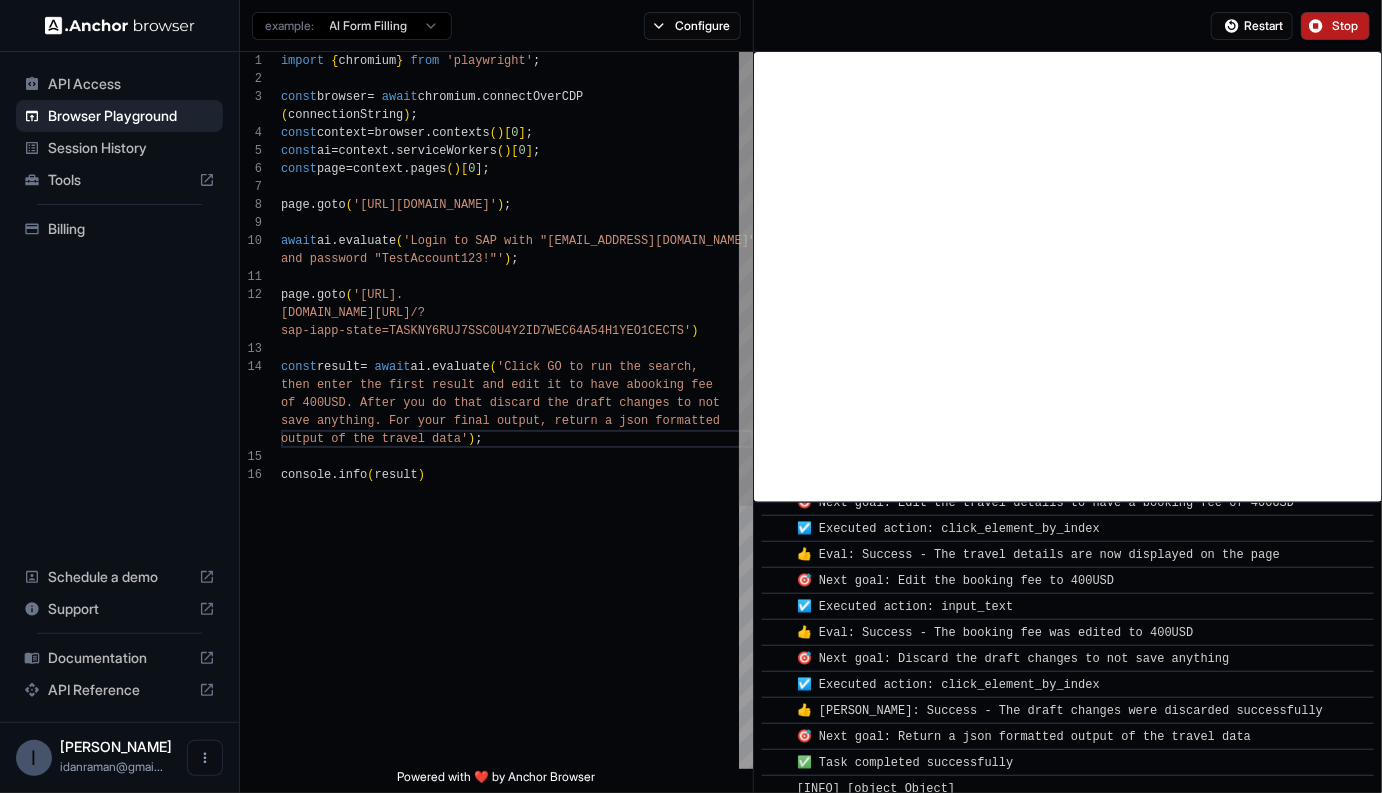 scroll, scrollTop: 937, scrollLeft: 0, axis: vertical 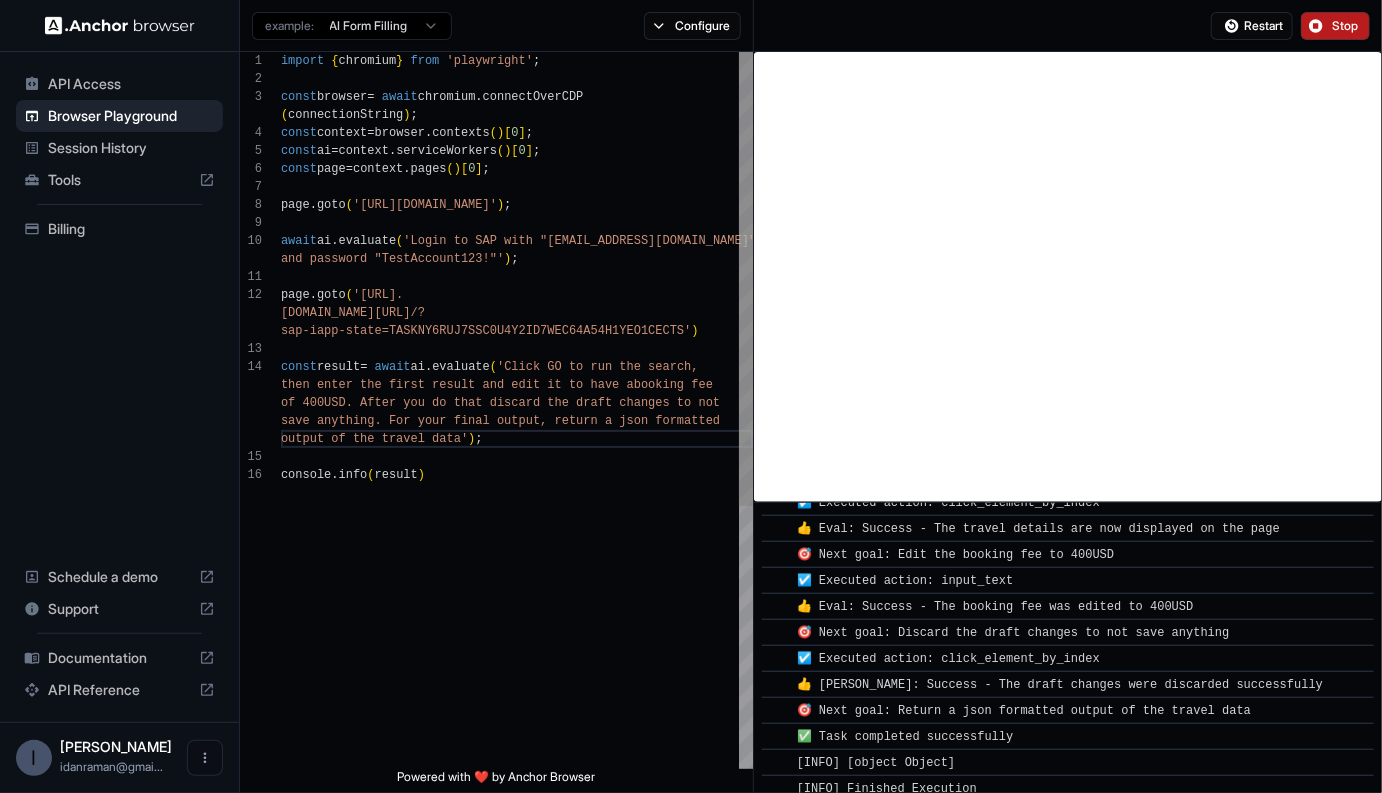 click on "import   {  chromium  }   from   'playwright' ; const  browser  =   await  chromium . connectOverCDP ( connectionString ) ; const  context  =  browser . contexts ( ) [ 0 ] ; const  ai  =  context . serviceWorkers ( ) [ 0 ] ; const  page  =  context . pages ( ) [ 0 ] ; page . goto ( '[URL][DOMAIN_NAME]' ) ; await  ai . evaluate ( 'Login to SAP with "[EMAIL_ADDRESS][DOMAIN_NAME]"  and password "TestAccount123!"' ) ; page . goto ( '[URL]. [DOMAIN_NAME][URL] /? sap-iapp-state=TASKNY6RUJ7SSC0U4Y2ID7WEC64A54H1YEO 1CECTS' ) const  result  =   await  ai . evaluate ( 'Click GO to run the search,  then enter the first result and edit it to have a  booking fee  of 400USD. After you do that discard the draft cha nges to not  save anything. For your final output, return a jso n formatted  output of the travel data' ) ; console . info ( result )" at bounding box center (517, 617) 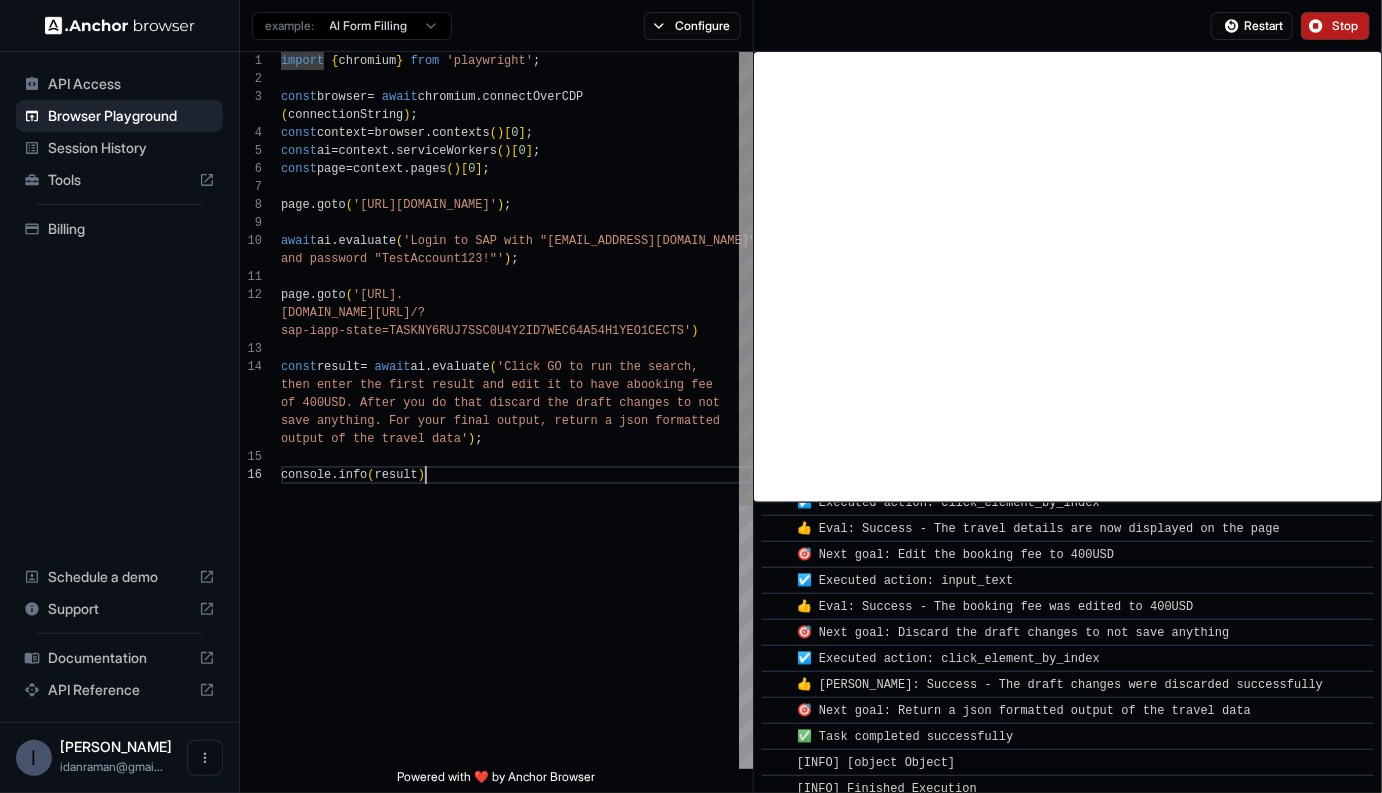 click on "import   {  chromium  }   from   'playwright' ; const  browser  =   await  chromium . connectOverCDP ( connectionString ) ; const  context  =  browser . contexts ( ) [ 0 ] ; const  ai  =  context . serviceWorkers ( ) [ 0 ] ; const  page  =  context . pages ( ) [ 0 ] ; page . goto ( '[URL][DOMAIN_NAME]' ) ; await  ai . evaluate ( 'Login to SAP with "[EMAIL_ADDRESS][DOMAIN_NAME]"  and password "TestAccount123!"' ) ; page . goto ( '[URL]. [DOMAIN_NAME][URL] /? sap-iapp-state=TASKNY6RUJ7SSC0U4Y2ID7WEC64A54H1YEO 1CECTS' ) const  result  =   await  ai . evaluate ( 'Click GO to run the search,  then enter the first result and edit it to have a  booking fee  of 400USD. After you do that discard the draft cha nges to not  save anything. For your final output, return a jso n formatted  output of the travel data' ) ; console . info ( result )" at bounding box center [517, 617] 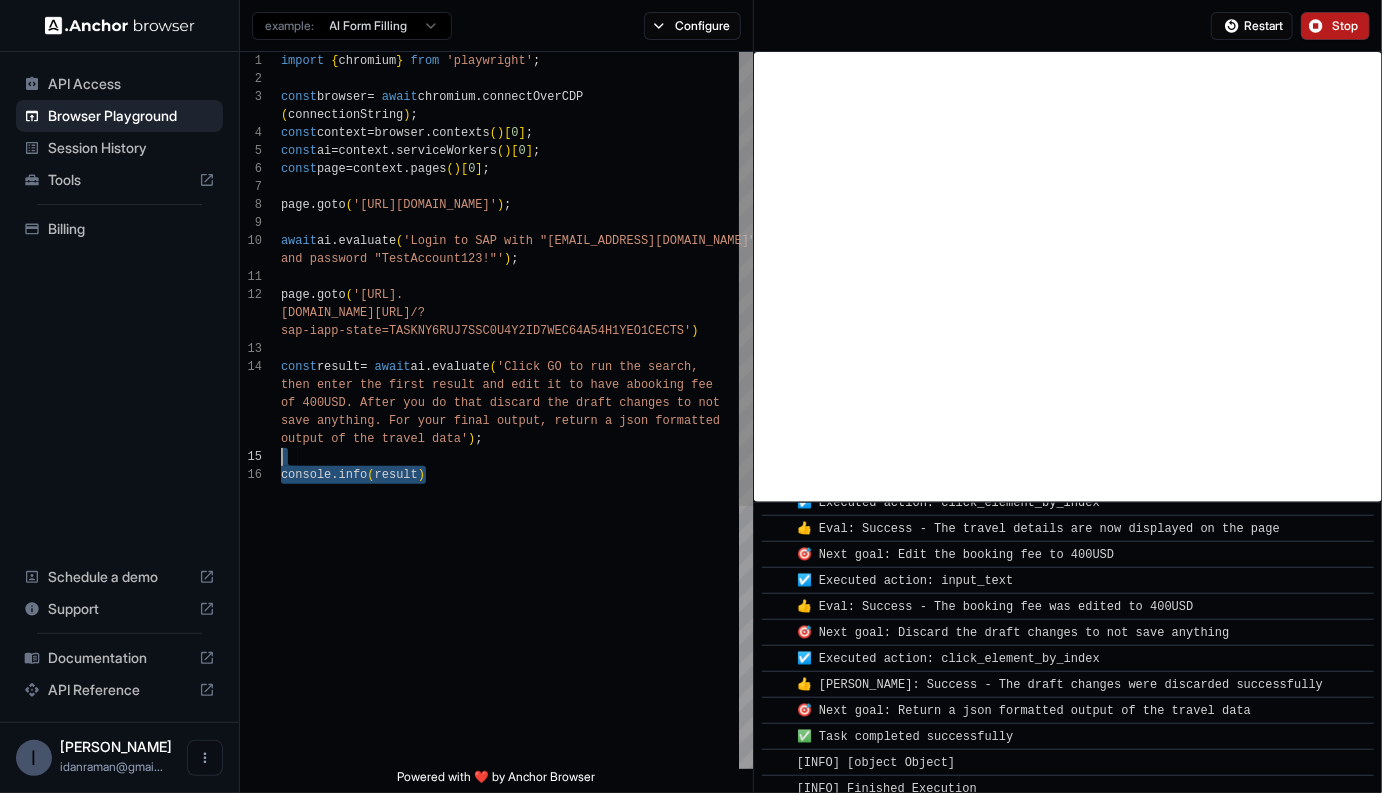 scroll, scrollTop: 54, scrollLeft: 0, axis: vertical 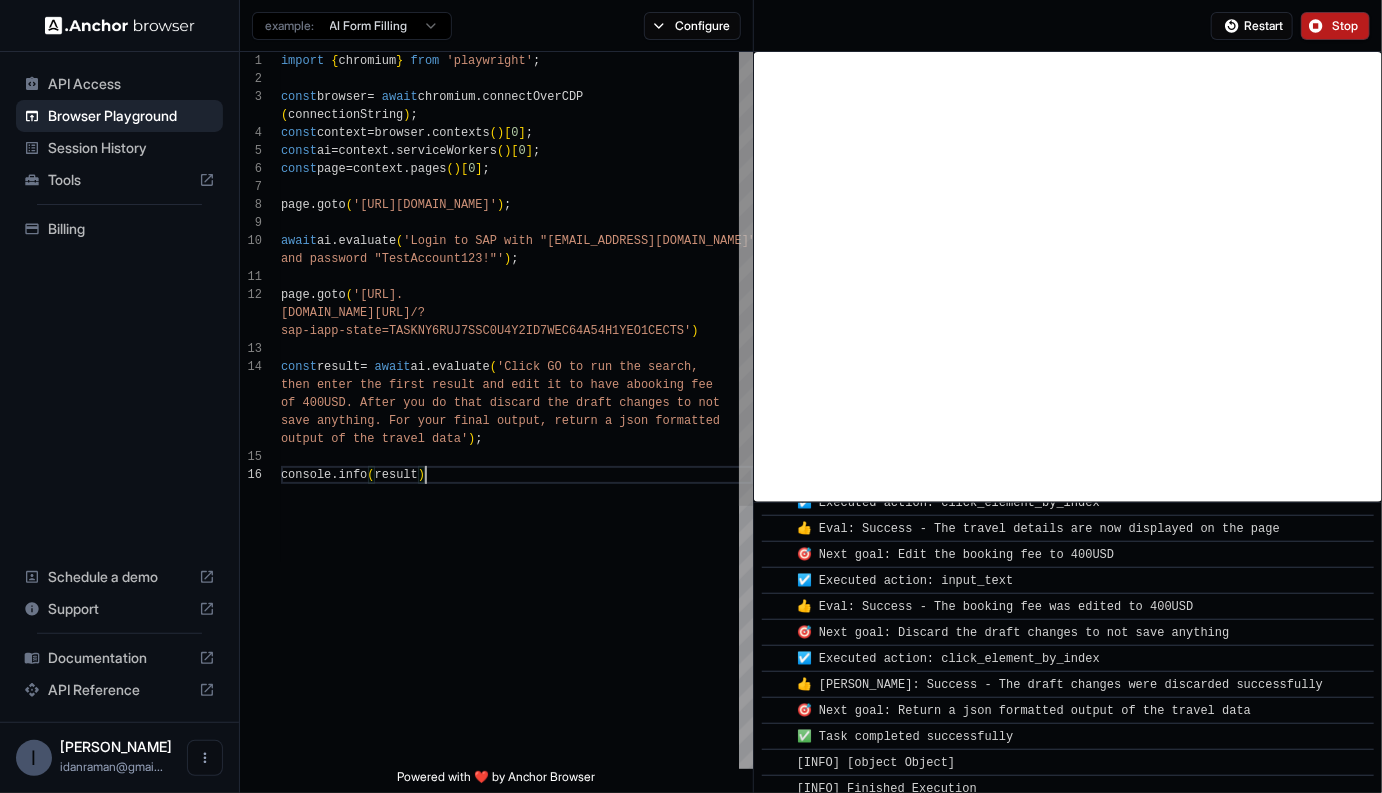 click on "import   {  chromium  }   from   'playwright' ; const  browser  =   await  chromium . connectOverCDP ( connectionString ) ; const  context  =  browser . contexts ( ) [ 0 ] ; const  ai  =  context . serviceWorkers ( ) [ 0 ] ; const  page  =  context . pages ( ) [ 0 ] ; page . goto ( '[URL][DOMAIN_NAME]' ) ; await  ai . evaluate ( 'Login to SAP with "[EMAIL_ADDRESS][DOMAIN_NAME]"  and password "TestAccount123!"' ) ; page . goto ( '[URL]. [DOMAIN_NAME][URL] /? sap-iapp-state=TASKNY6RUJ7SSC0U4Y2ID7WEC64A54H1YEO 1CECTS' ) const  result  =   await  ai . evaluate ( 'Click GO to run the search,  then enter the first result and edit it to have a  booking fee  of 400USD. After you do that discard the draft cha nges to not  save anything. For your final output, return a jso n formatted  output of the travel data' ) ; console . info ( result )" at bounding box center [517, 617] 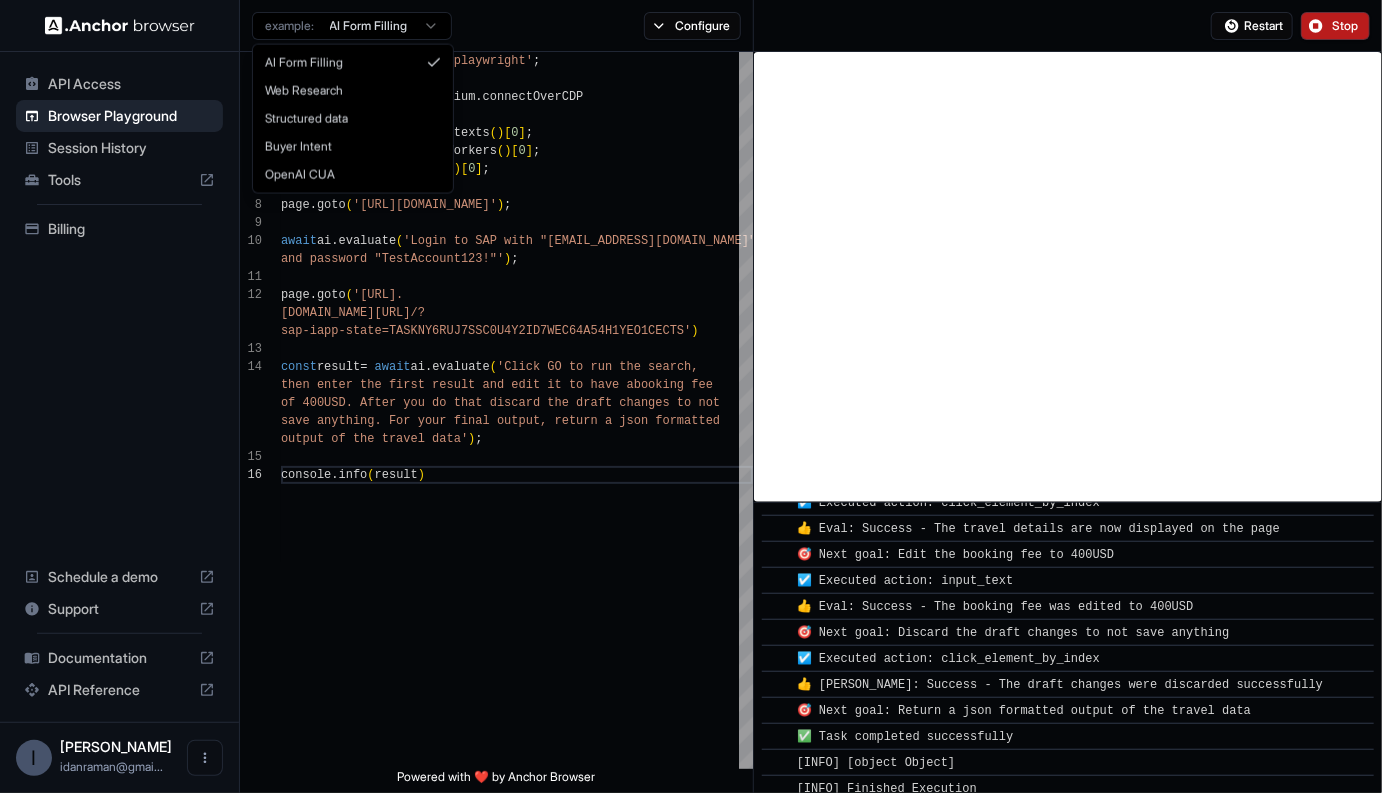 click on "API Access Browser Playground Session History Tools Billing Schedule a demo Support Documentation API Reference I Idan Raman idanraman@gmai... Browser Playground example:  AI Form Filling Configure Restart Stop 1 2 3 4 5 6 7 8 9 10 11 12 13 14 15 16 import   {  chromium  }   from   'playwright' ; const  browser  =   await  chromium . connectOverCDP ( connectionString ) ; const  context  =  browser . contexts ( ) [ 0 ] ; const  ai  =  context . serviceWorkers ( ) [ 0 ] ; const  page  =  context . pages ( ) [ 0 ] ; page . goto ( '[URL][DOMAIN_NAME]' ) ; await  ai . evaluate ( 'Login to SAP with "[EMAIL_ADDRESS][DOMAIN_NAME]"  and password "TestAccount123!"' ) ; page . goto ( '[URL]. [DOMAIN_NAME][URL] /? sap-iapp-state=TASKNY6RUJ7SSC0U4Y2ID7WEC64A54H1YEO 1CECTS' ) const  result  =   await  ai . evaluate ( 'Click GO to run the search,  then enter the first result and edit it to have a" at bounding box center [691, 396] 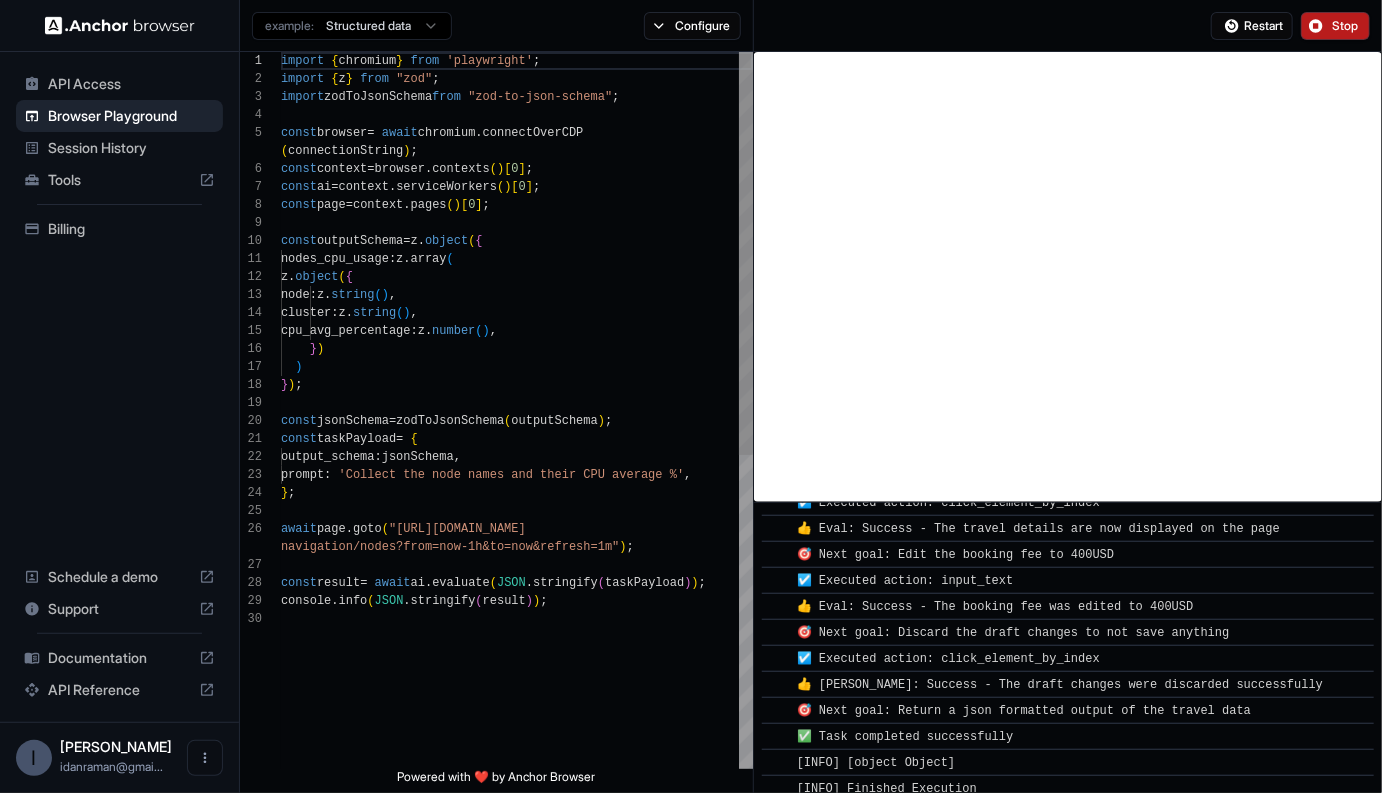 scroll, scrollTop: 162, scrollLeft: 0, axis: vertical 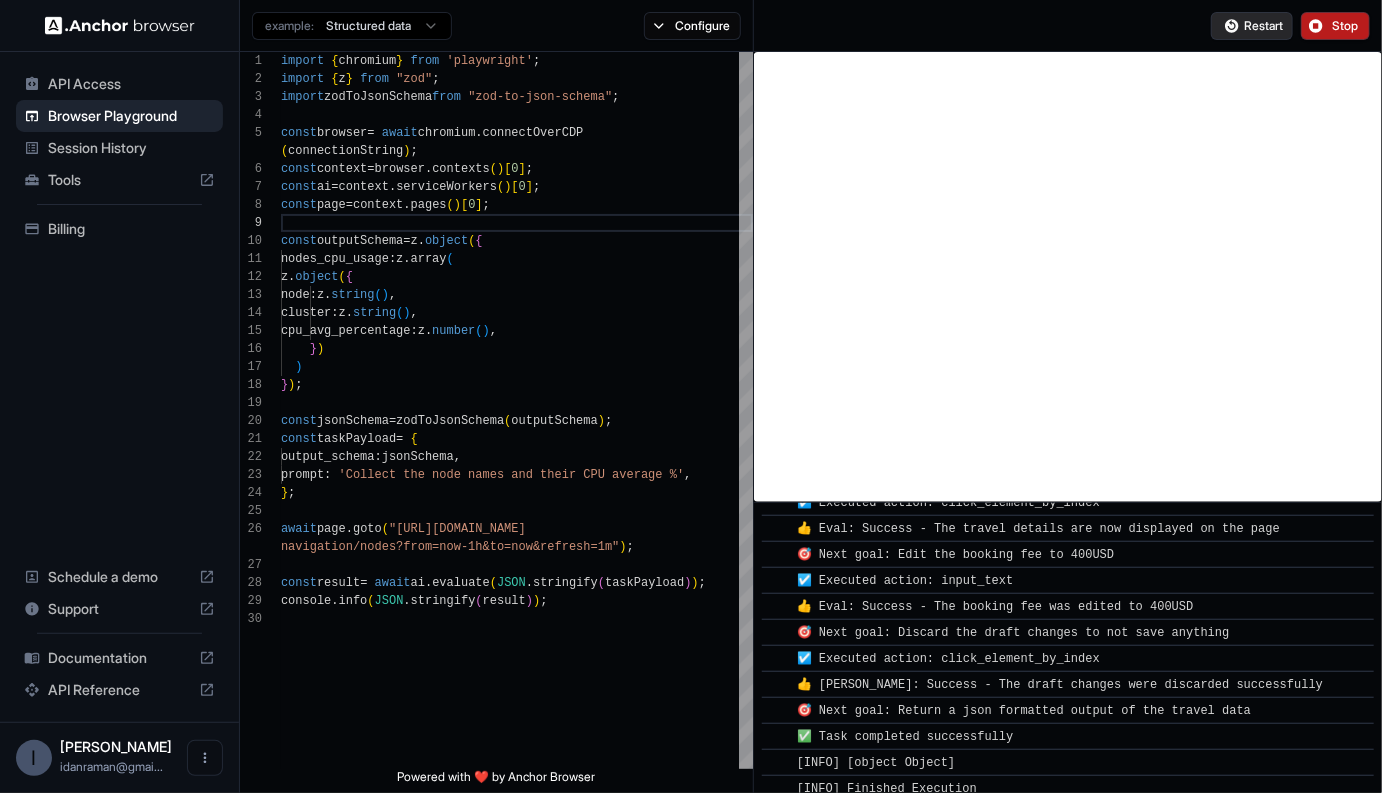 click on "Restart" at bounding box center [1263, 26] 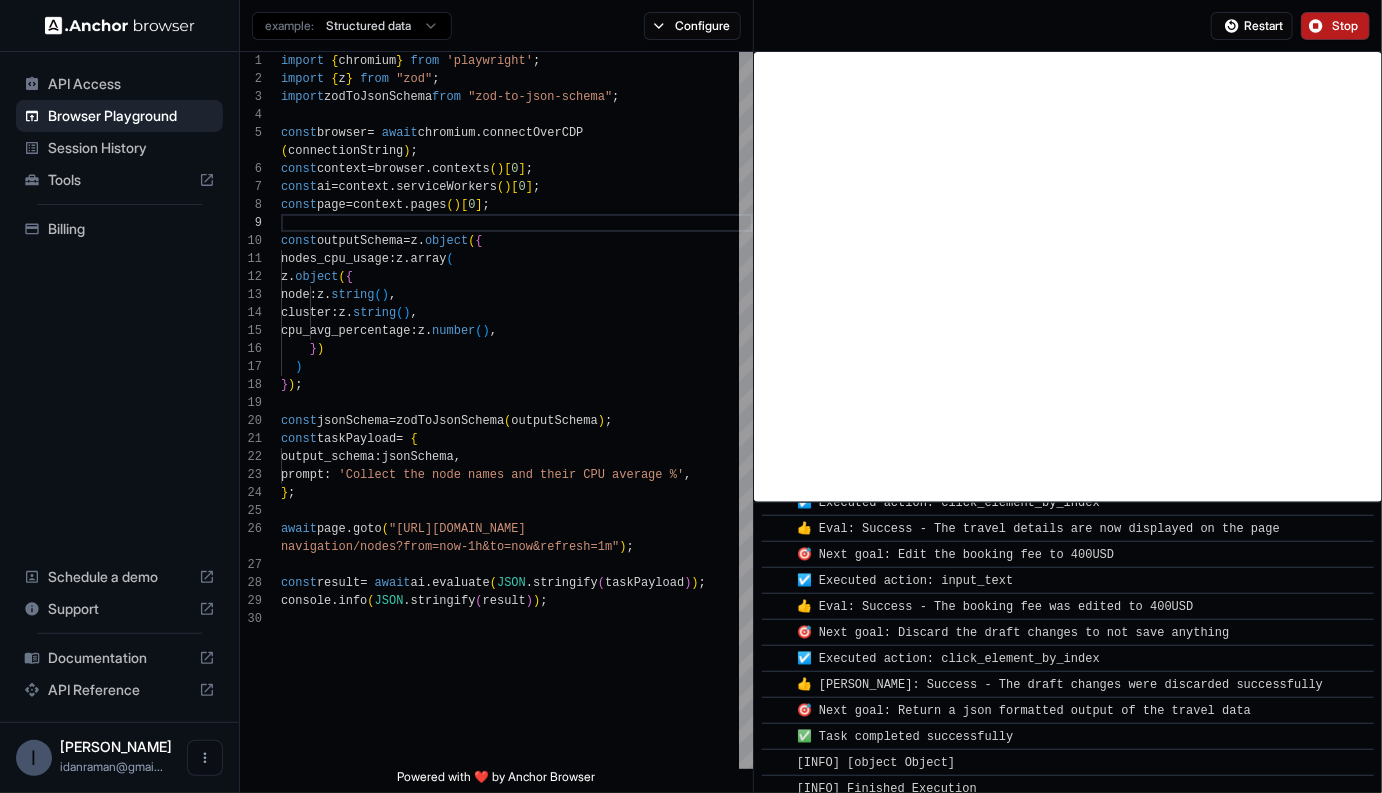 scroll, scrollTop: 0, scrollLeft: 0, axis: both 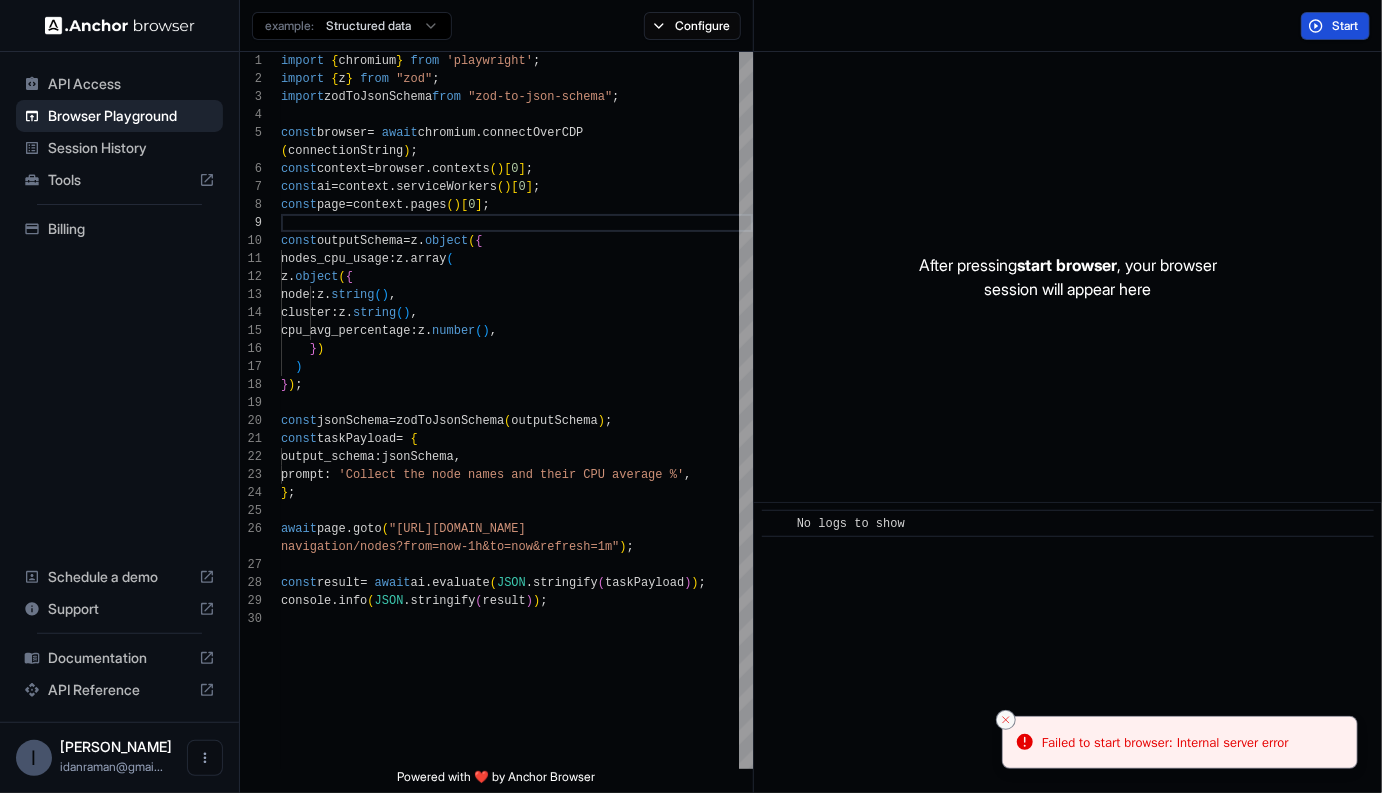 click 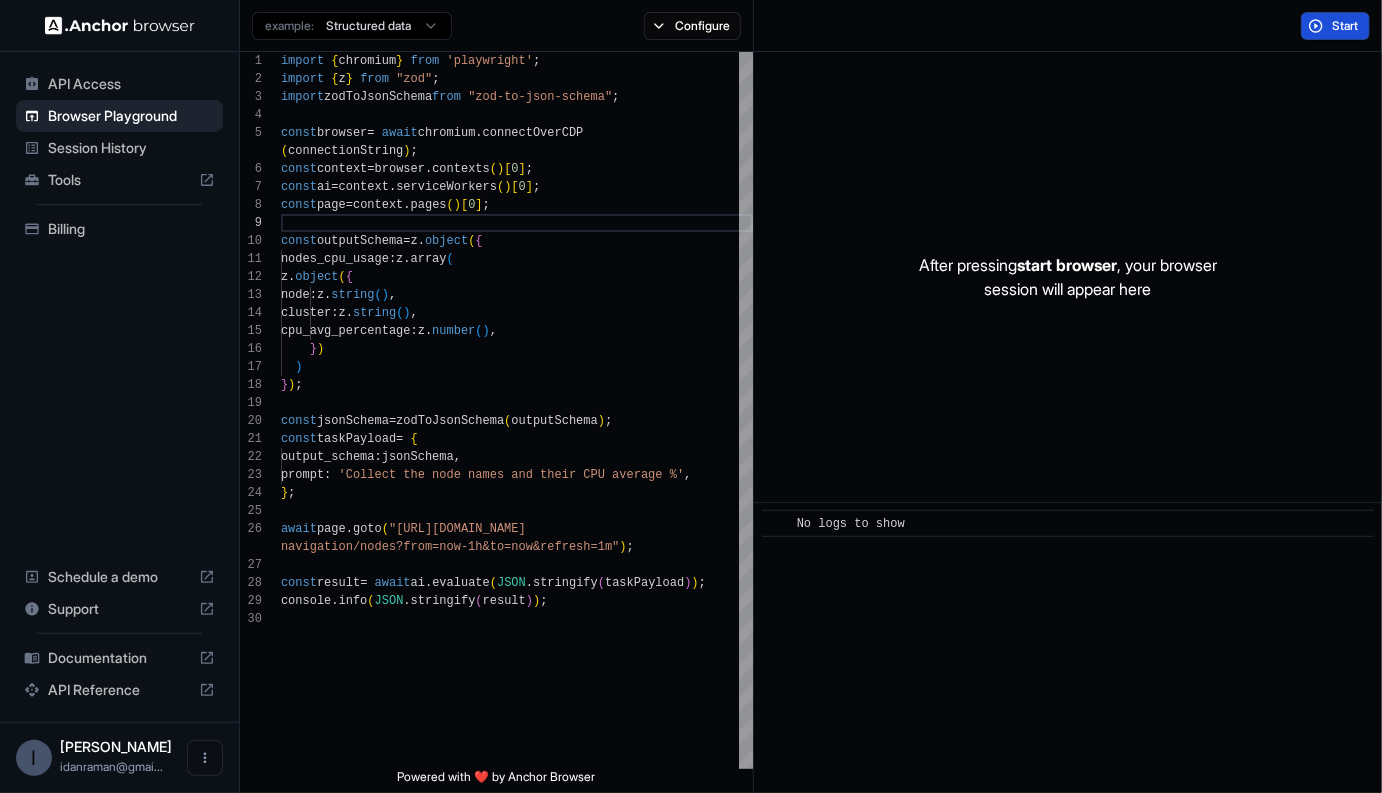click on "Start" at bounding box center [1346, 26] 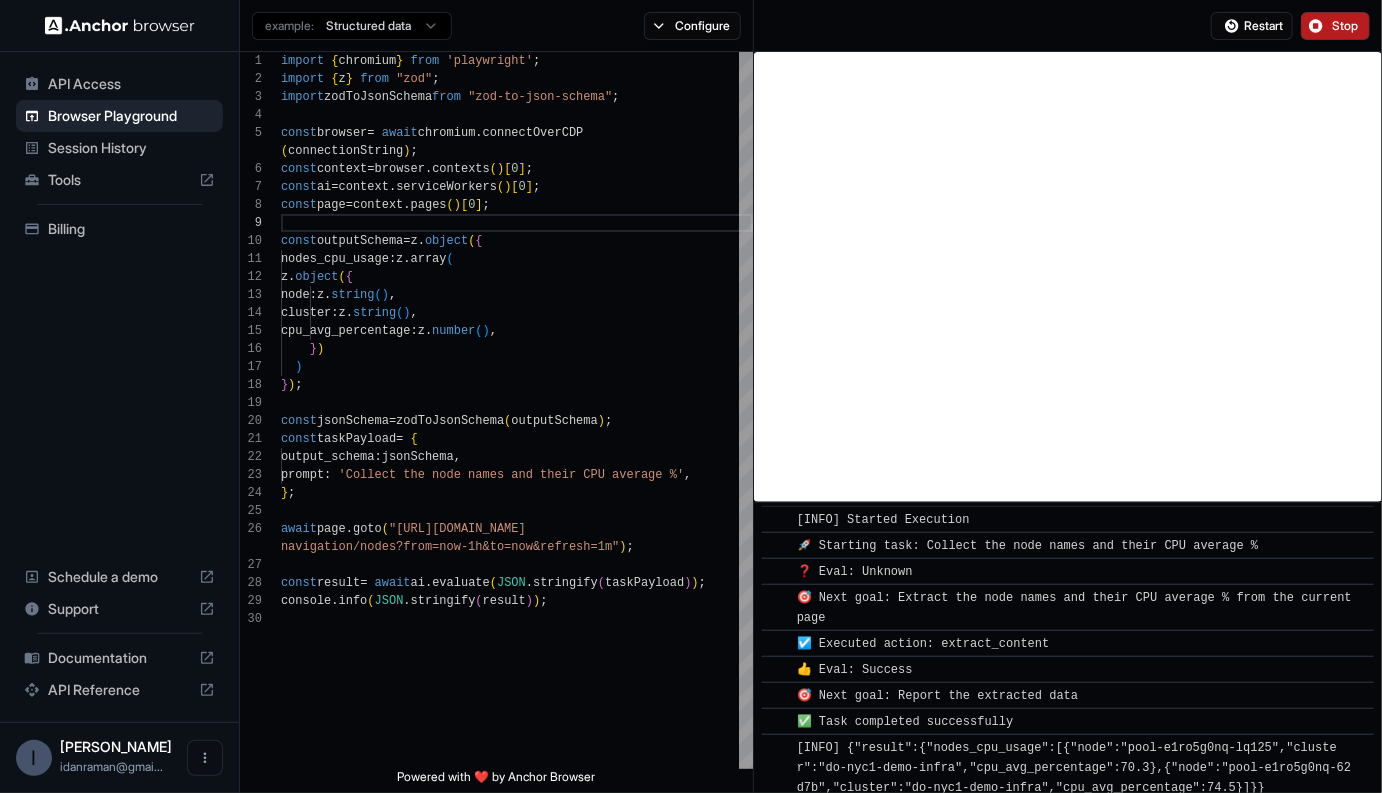 scroll, scrollTop: 40, scrollLeft: 0, axis: vertical 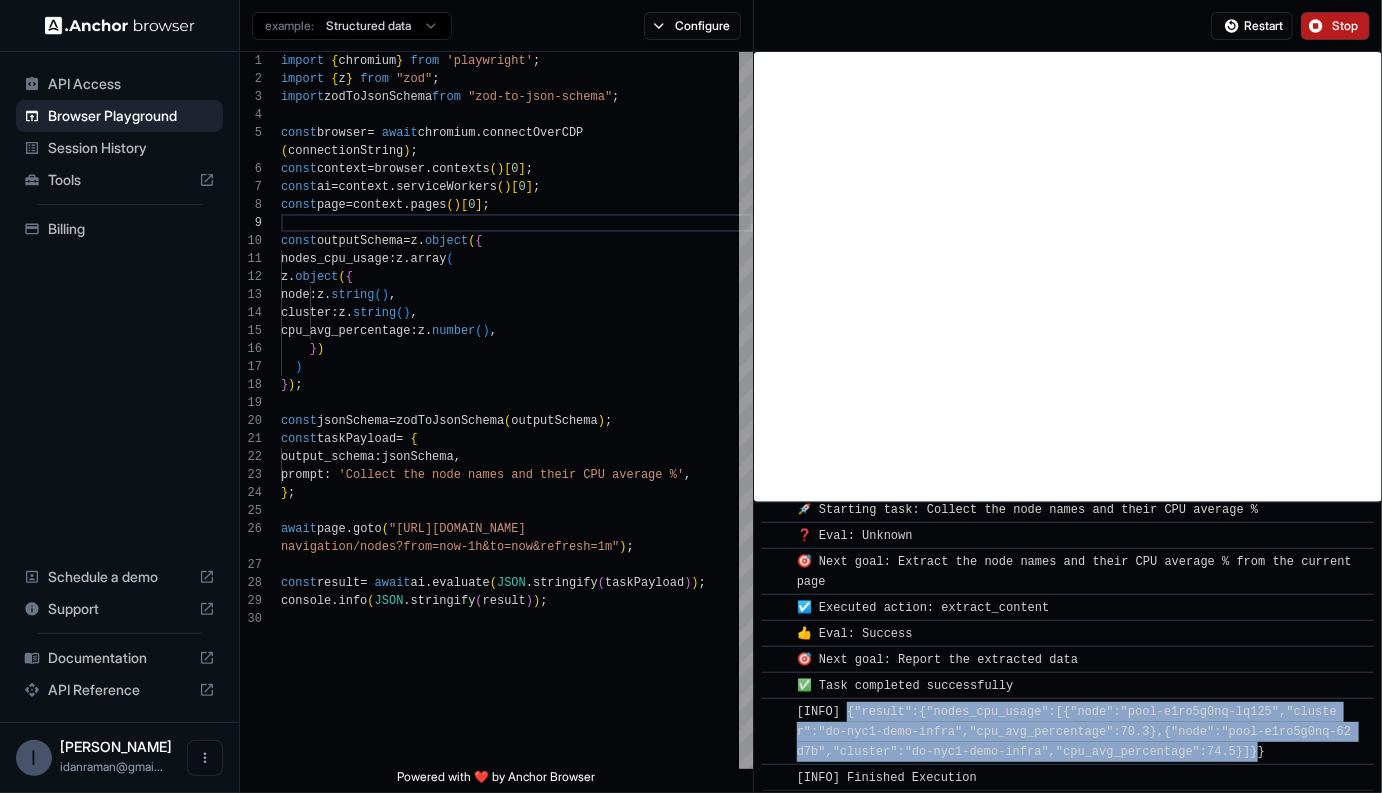drag, startPoint x: 845, startPoint y: 700, endPoint x: 1267, endPoint y: 746, distance: 424.4997 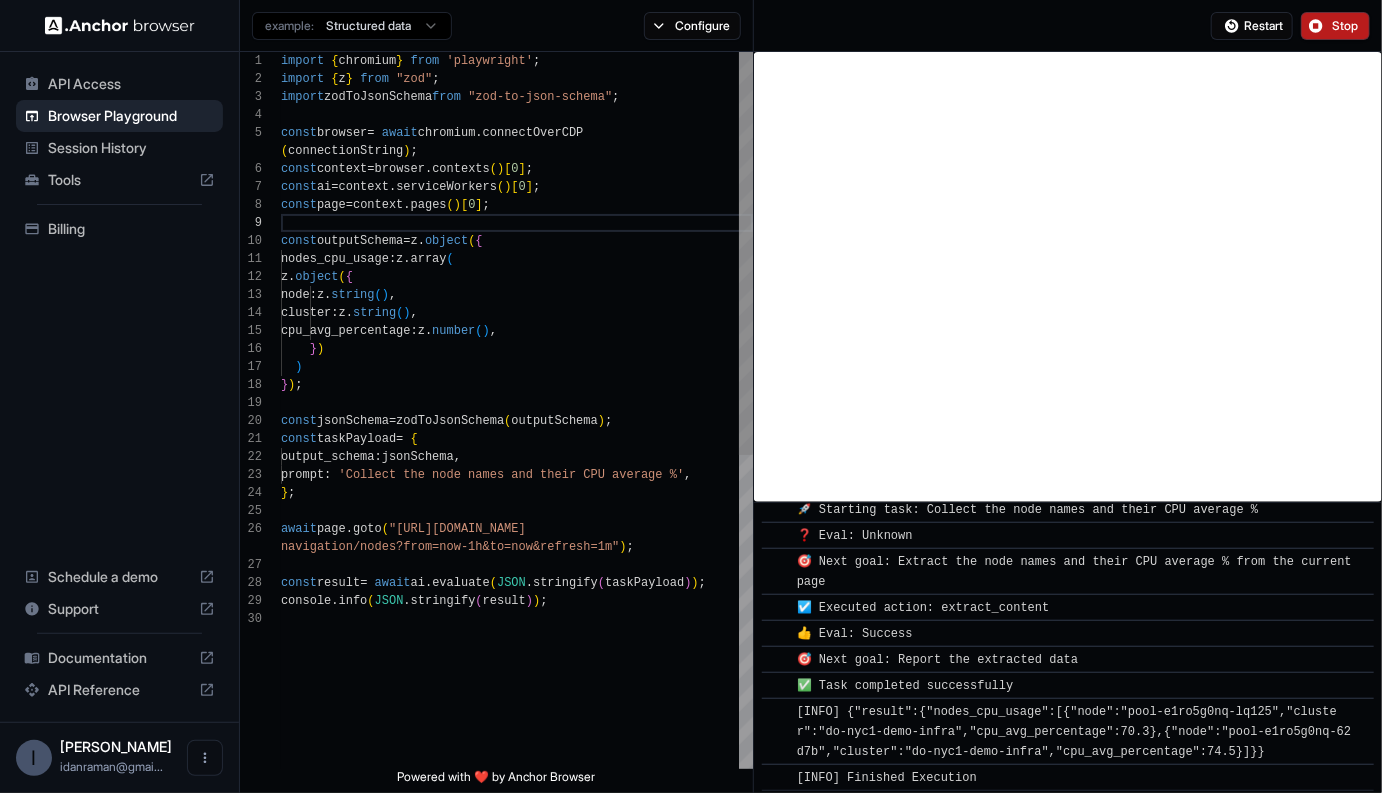 scroll, scrollTop: 18, scrollLeft: 0, axis: vertical 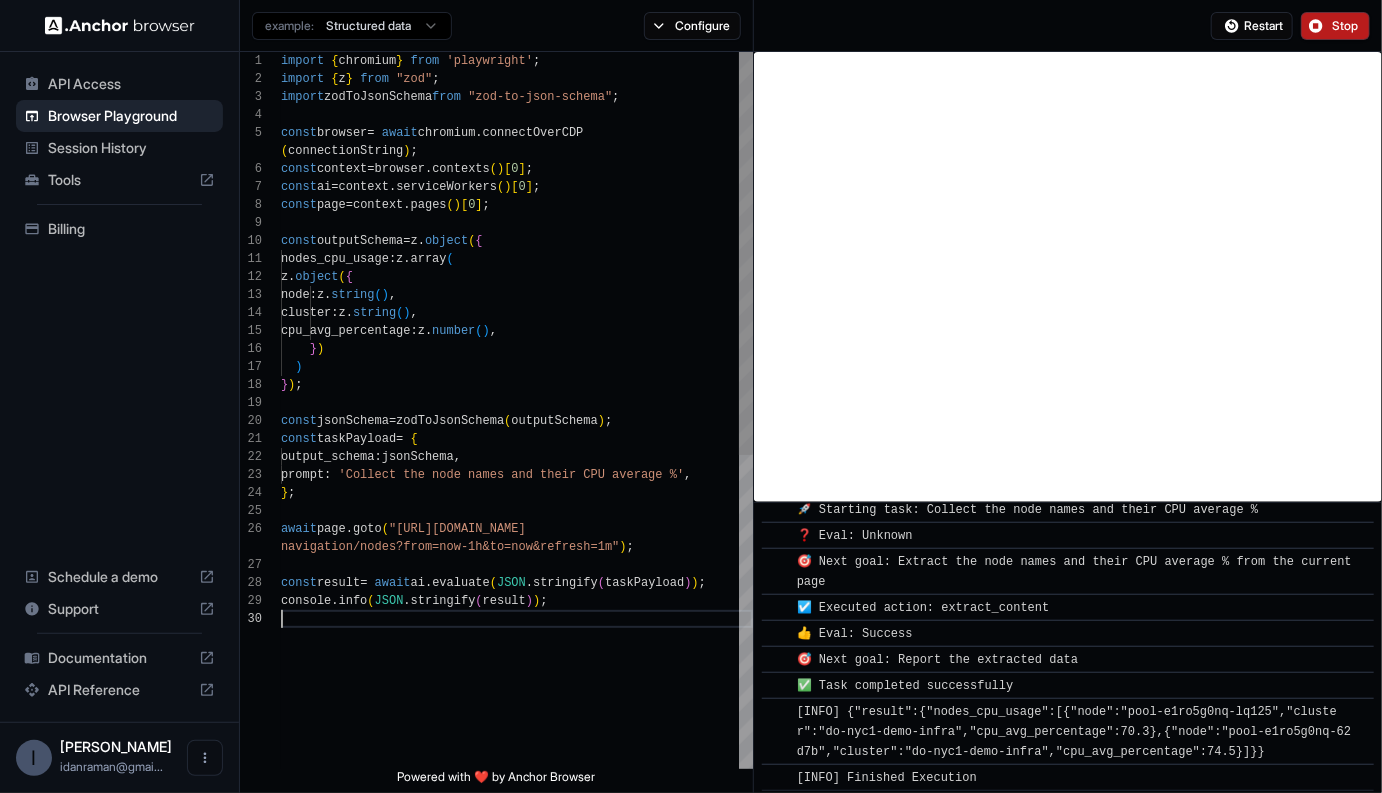 click on "import   {  chromium  }   from   'playwright' ; import   {  z  }   from   "zod" ; import  zodToJsonSchema  from   "zod-to-json-schema" ; const  browser  =   await  chromium . connectOverCDP ( connectionString ) ; const  context  =  browser . contexts ( ) [ 0 ] ; const  ai  =  context . serviceWorkers ( ) [ 0 ] ; const  page  =  context . pages ( ) [ 0 ] ; const  outputSchema  =  z . object ( {   nodes_cpu_usage :  z . array (     z . object ( {       node :  z . string ( ) ,       cluster :  z . string ( ) ,       cpu_avg_percentage :  z . number ( ) ,      } )    ) } ) ; const  jsonSchema  =  zodToJsonSchema ( outputSchema ) ; const  taskPayload  =   {   output_schema :  jsonSchema ,   prompt :   'Collect the node names and their CPU average %' , } ; await  page . goto ( "[URL][DOMAIN_NAME] navigation/nodes?from=now-1h&to=now&refresh=1m" ) ; const  result  =   await  ai . evaluate ( JSON . ( ) ) ;" at bounding box center (517, 689) 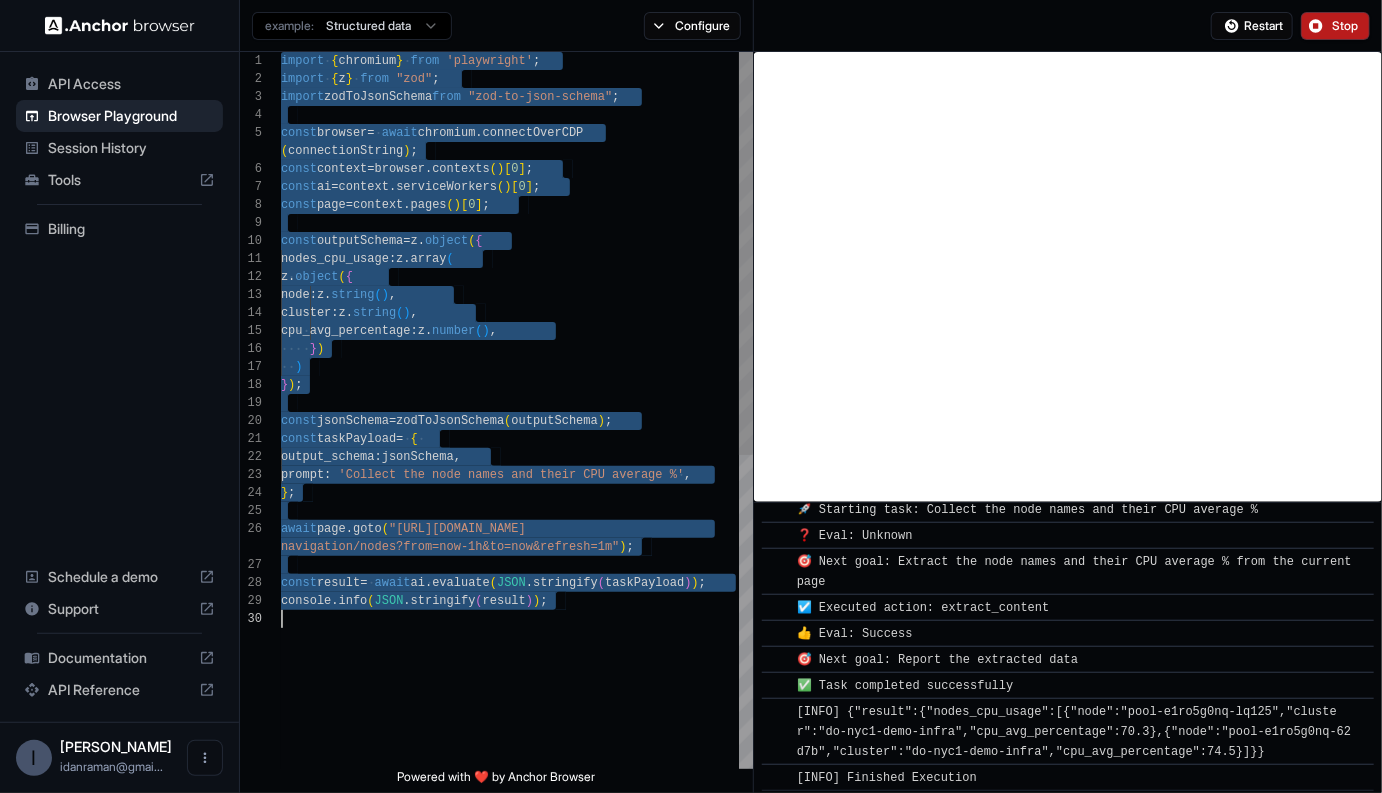 scroll, scrollTop: 54, scrollLeft: 0, axis: vertical 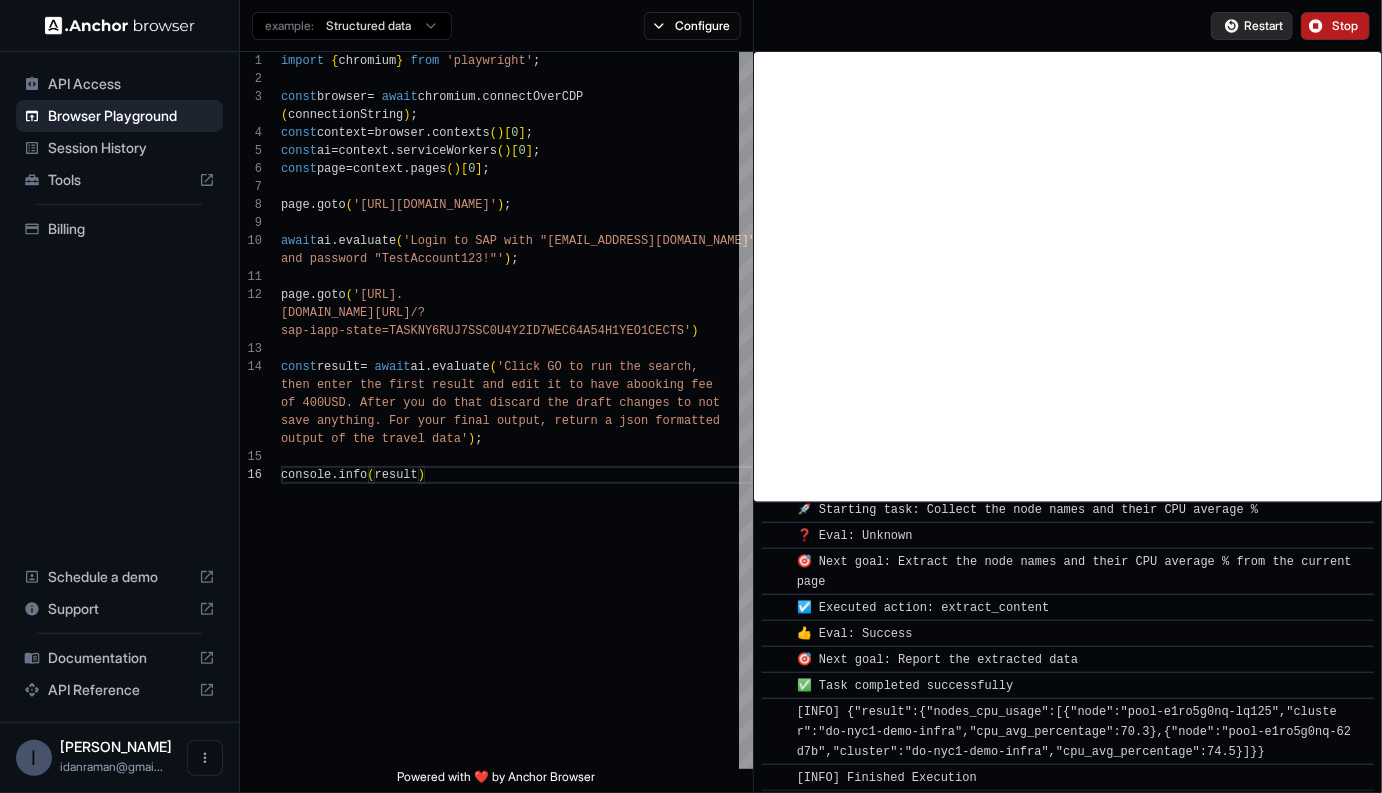 click on "Restart" at bounding box center [1263, 26] 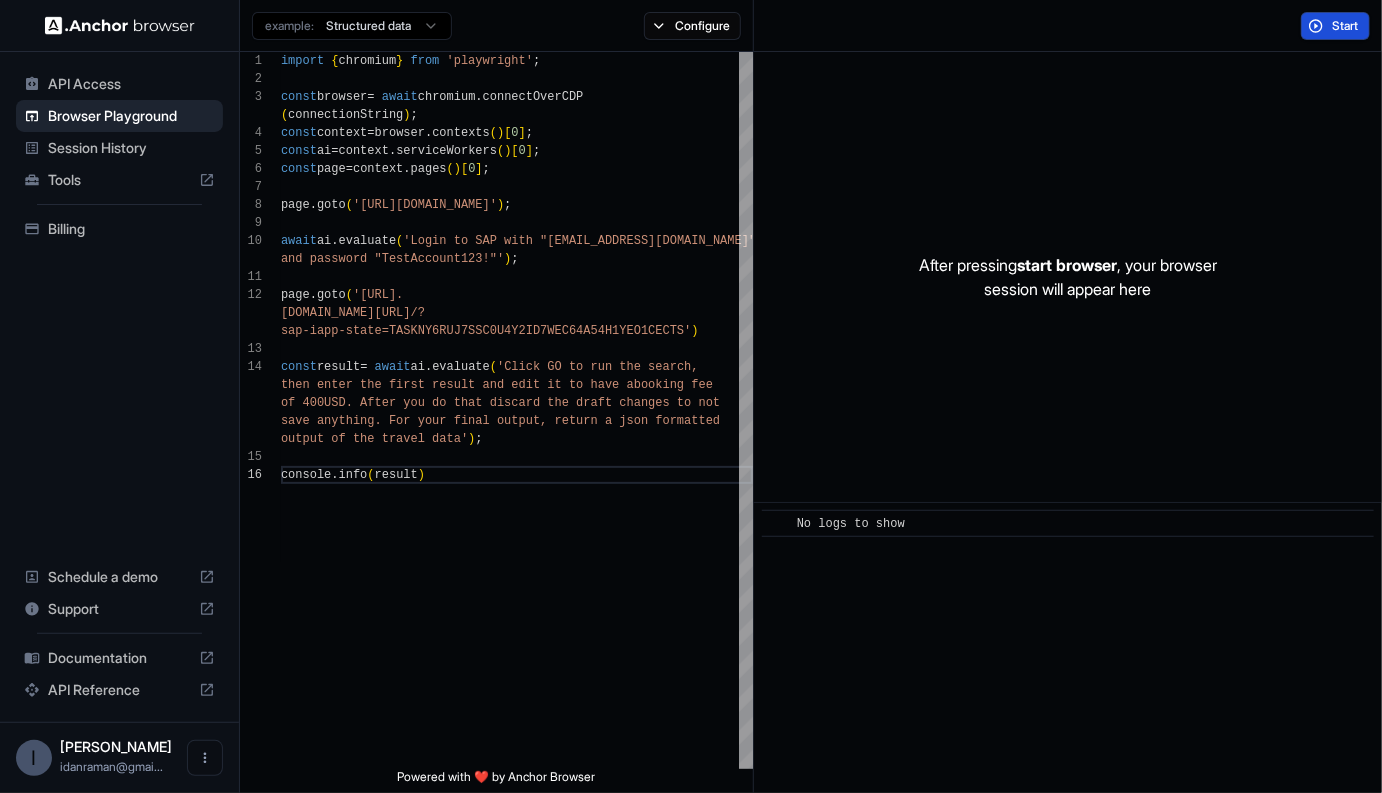 scroll, scrollTop: 0, scrollLeft: 0, axis: both 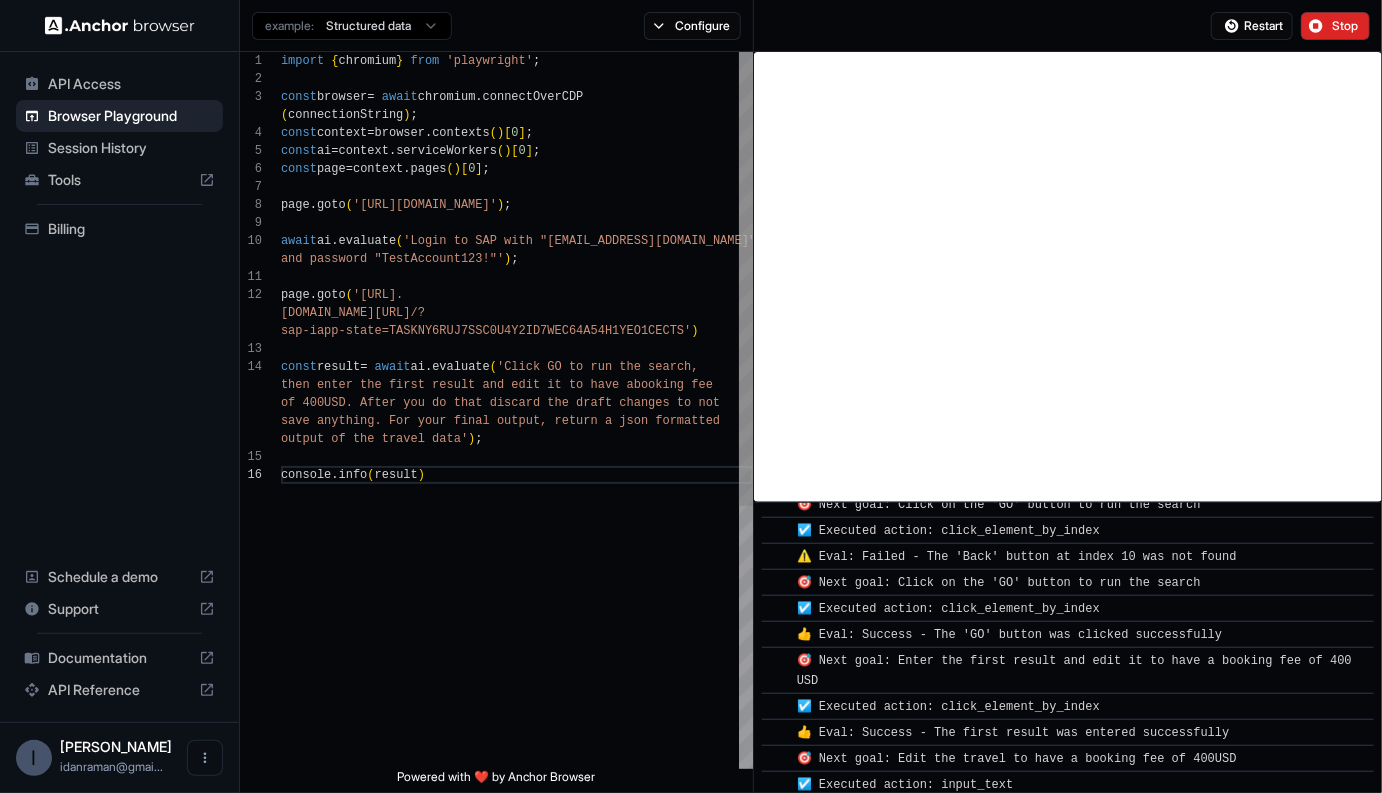 click on "import   {  chromium  }   from   'playwright' ; const  browser  =   await  chromium . connectOverCDP const  context  =  browser . contexts ( ) [ 0 ] ; const  ai  =  context . serviceWorkers ( ) [ 0 ] ; const  page  =  context . pages ( ) [ 0 ] ; page . goto ( '[URL][DOMAIN_NAME]' ) ; await  ai . evaluate ( 'Login to SAP with "[EMAIL_ADDRESS][DOMAIN_NAME]"  page . goto ( '[URL]. const  result  =   await  ai . evaluate ( 'Click GO to run the search,  console . info ( result ) ( connectionString ) ; and password "TestAccount123!"' ) ; [DOMAIN_NAME][URL] /? sap-iapp-state=TASKNY6RUJ7SSC0U4Y2ID7WEC64A54H1YEO 1CECTS' ) then enter the first result and edit it to have a  booking fee  of 400USD. After you do that discard the draft cha nges to not  save anything. For your final output, return a jso n formatted  output of the travel data' ) ;" at bounding box center [517, 617] 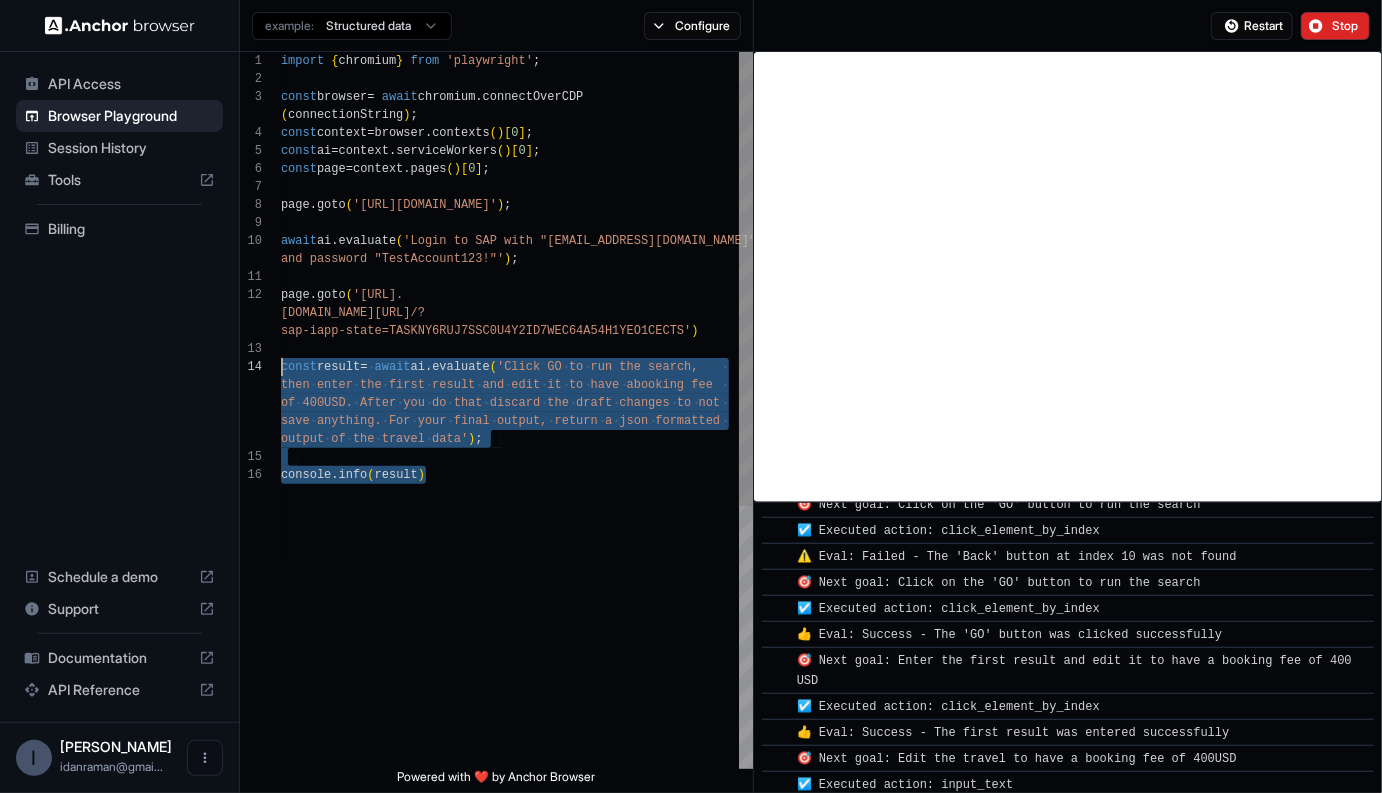 scroll, scrollTop: 126, scrollLeft: 0, axis: vertical 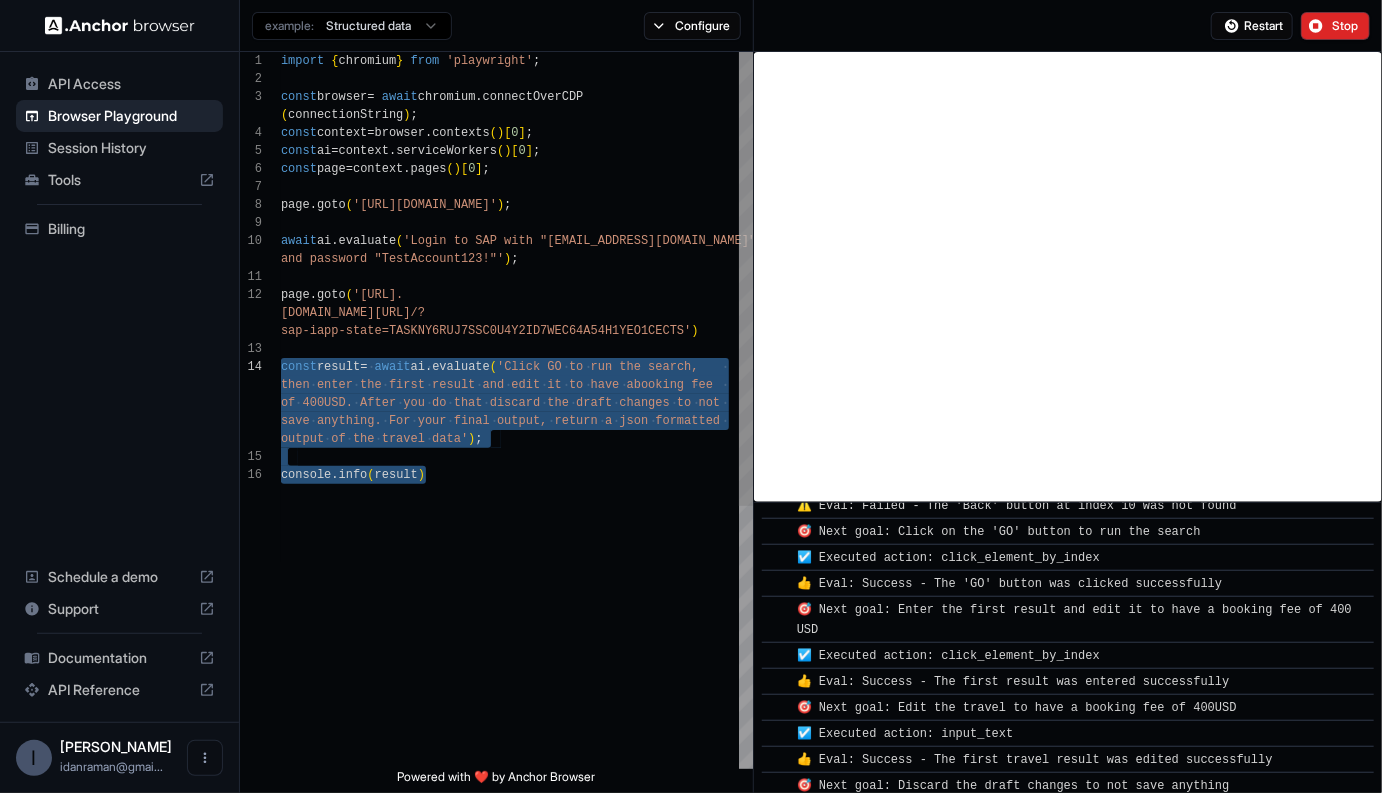 click on "import   {  chromium  }   from   'playwright' ; const  browser  =   await  chromium . connectOverCDP const  context  =  browser . contexts ( ) [ 0 ] ; const  ai  =  context . serviceWorkers ( ) [ 0 ] ; const  page  =  context . pages ( ) [ 0 ] ; page . goto ( '[URL][DOMAIN_NAME]' ) ; await  ai . evaluate ( 'Login to SAP with "[EMAIL_ADDRESS][DOMAIN_NAME]"  page . goto ( '[URL]. const  result  =   await  ai . evaluate ( 'Click GO to run the search,  console . info ( result ) ( connectionString ) ; and password "TestAccount123!"' ) ; [DOMAIN_NAME][URL] /? sap-iapp-state=TASKNY6RUJ7SSC0U4Y2ID7WEC64A54H1YEO 1CECTS' ) then enter the first result and edit it to have a  booking fee  of 400USD. After you do that discard the draft cha nges to not  save anything. For your final output, return a jso n formatted  output of the travel data' ) ;" at bounding box center [517, 617] 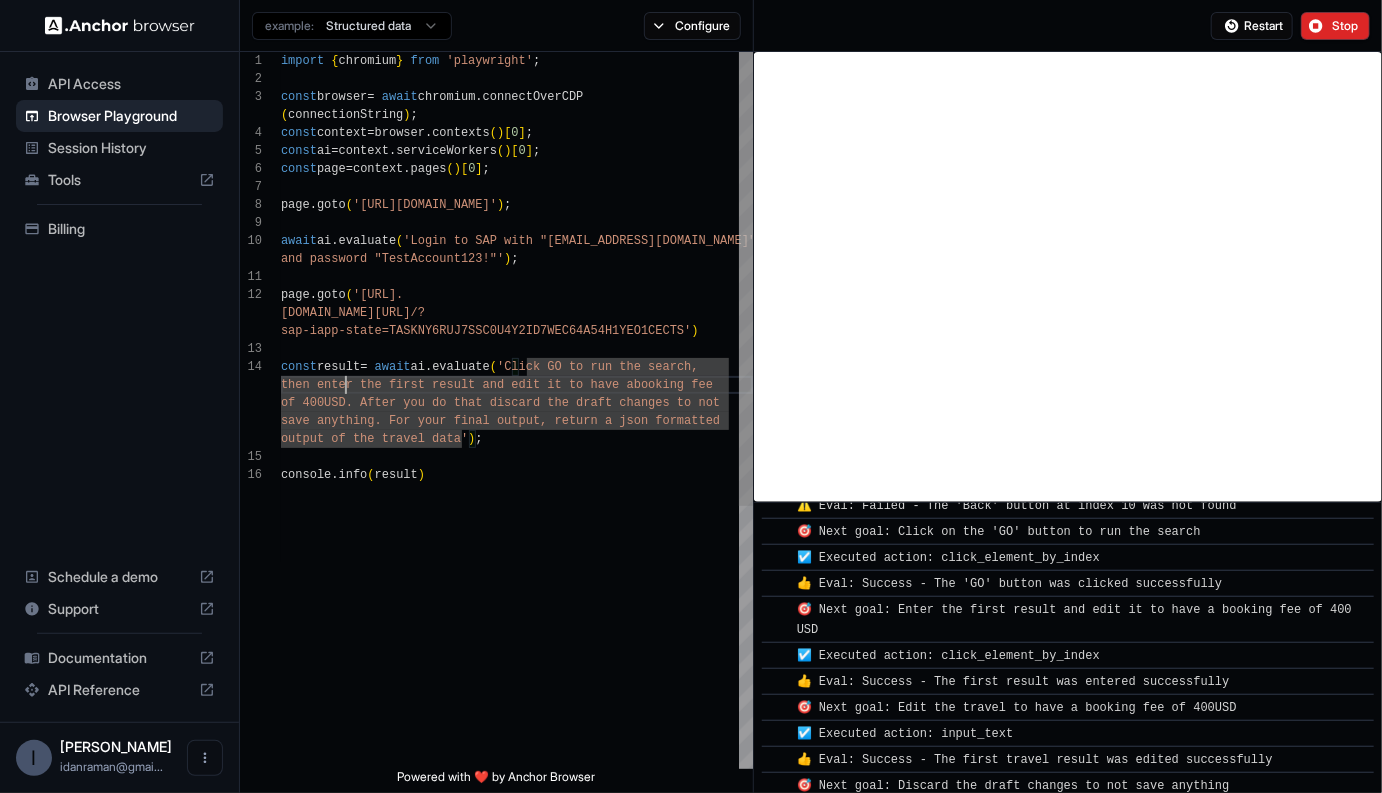 scroll, scrollTop: 54, scrollLeft: 0, axis: vertical 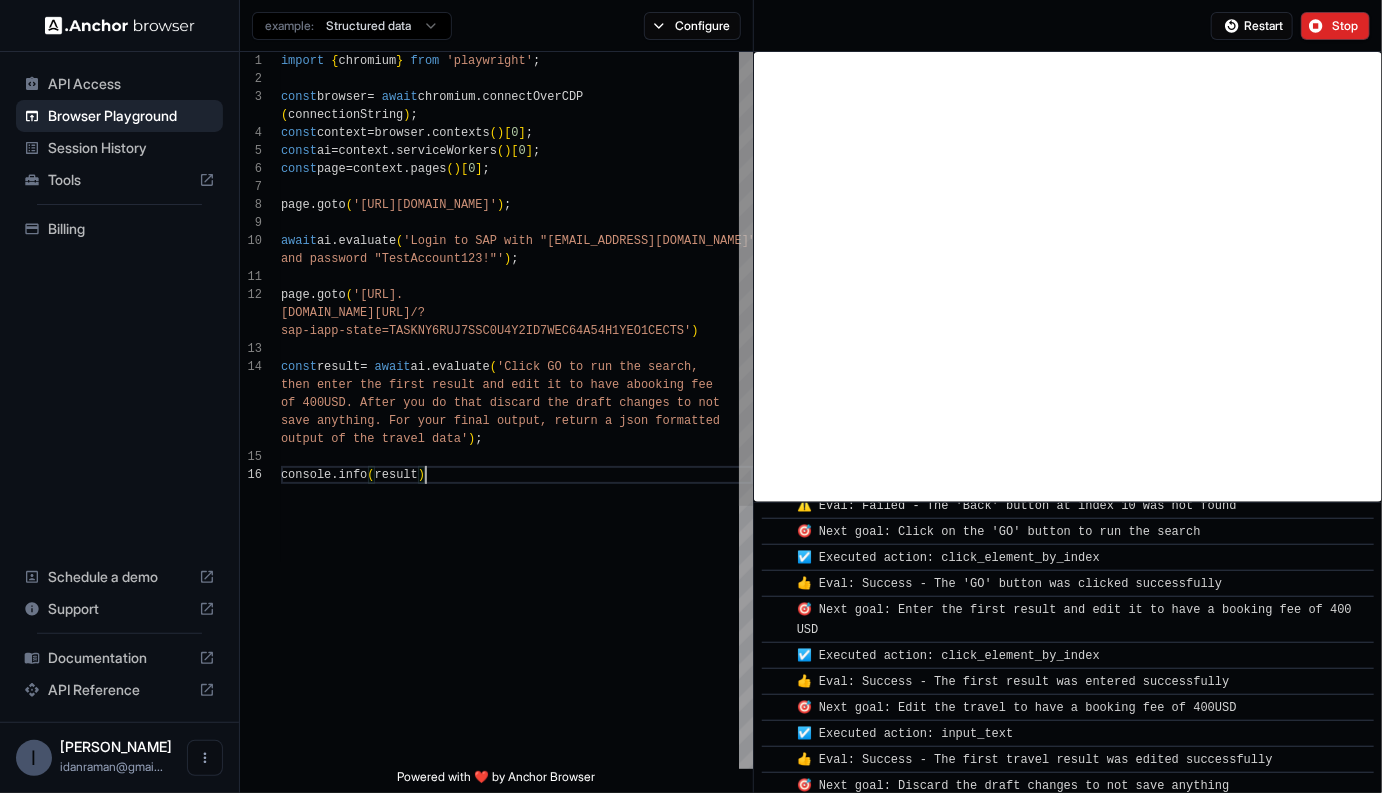 click on "import   {  chromium  }   from   'playwright' ; const  browser  =   await  chromium . connectOverCDP const  context  =  browser . contexts ( ) [ 0 ] ; const  ai  =  context . serviceWorkers ( ) [ 0 ] ; const  page  =  context . pages ( ) [ 0 ] ; page . goto ( '[URL][DOMAIN_NAME]' ) ; await  ai . evaluate ( 'Login to SAP with "[EMAIL_ADDRESS][DOMAIN_NAME]"  page . goto ( '[URL]. const  result  =   await  ai . evaluate ( 'Click GO to run the search,  console . info ( result ) ( connectionString ) ; and password "TestAccount123!"' ) ; [DOMAIN_NAME][URL] /? sap-iapp-state=TASKNY6RUJ7SSC0U4Y2ID7WEC64A54H1YEO 1CECTS' ) then enter the first result and edit it to have a  booking fee  of 400USD. After you do that discard the draft cha nges to not  save anything. For your final output, return a jso n formatted  output of the travel data' ) ;" at bounding box center [517, 617] 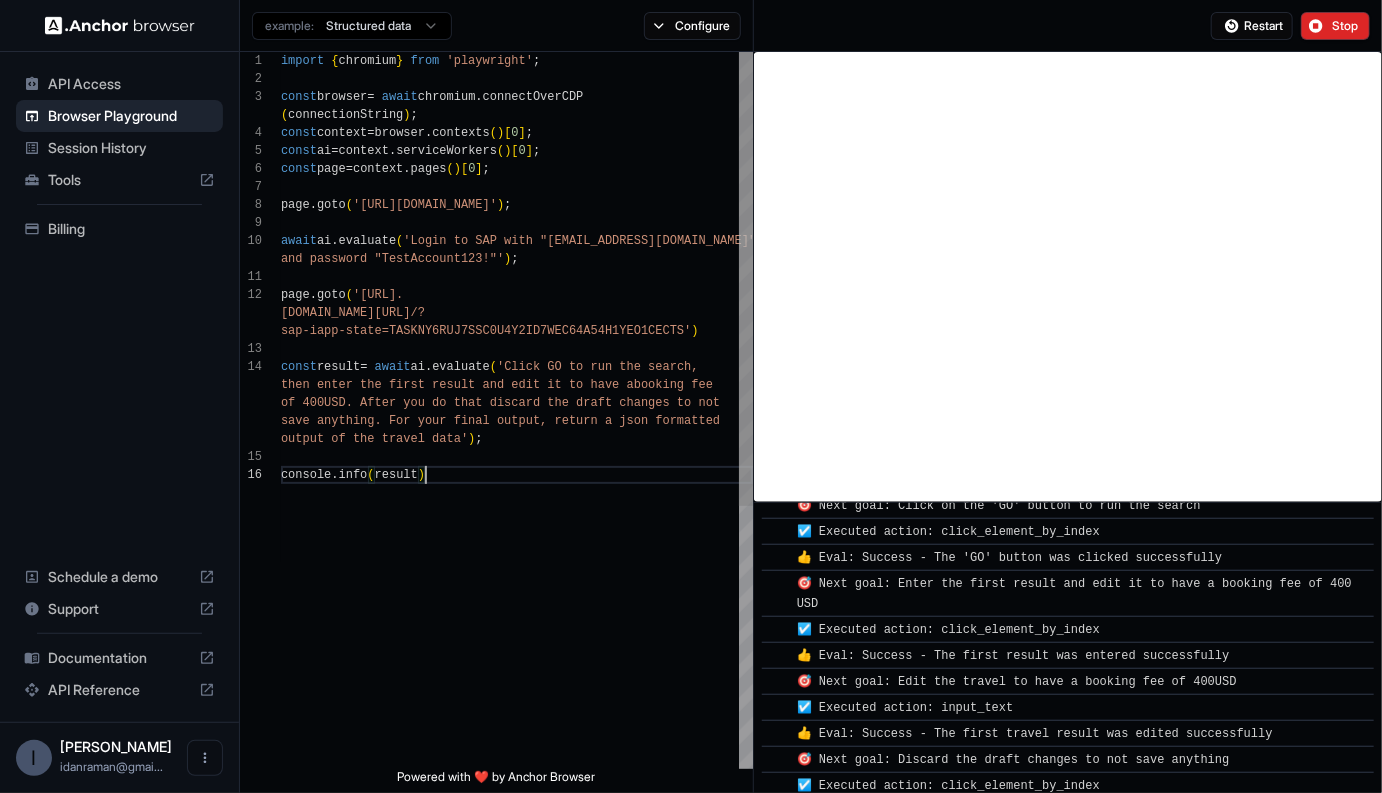 click on "import   {  chromium  }   from   'playwright' ; const  browser  =   await  chromium . connectOverCDP const  context  =  browser . contexts ( ) [ 0 ] ; const  ai  =  context . serviceWorkers ( ) [ 0 ] ; const  page  =  context . pages ( ) [ 0 ] ; page . goto ( '[URL][DOMAIN_NAME]' ) ; await  ai . evaluate ( 'Login to SAP with "[EMAIL_ADDRESS][DOMAIN_NAME]"  page . goto ( '[URL]. const  result  =   await  ai . evaluate ( 'Click GO to run the search,  console . info ( result ) ( connectionString ) ; and password "TestAccount123!"' ) ; [DOMAIN_NAME][URL] /? sap-iapp-state=TASKNY6RUJ7SSC0U4Y2ID7WEC64A54H1YEO 1CECTS' ) then enter the first result and edit it to have a  booking fee  of 400USD. After you do that discard the draft cha nges to not  save anything. For your final output, return a jso n formatted  output of the travel data' ) ;" at bounding box center (517, 617) 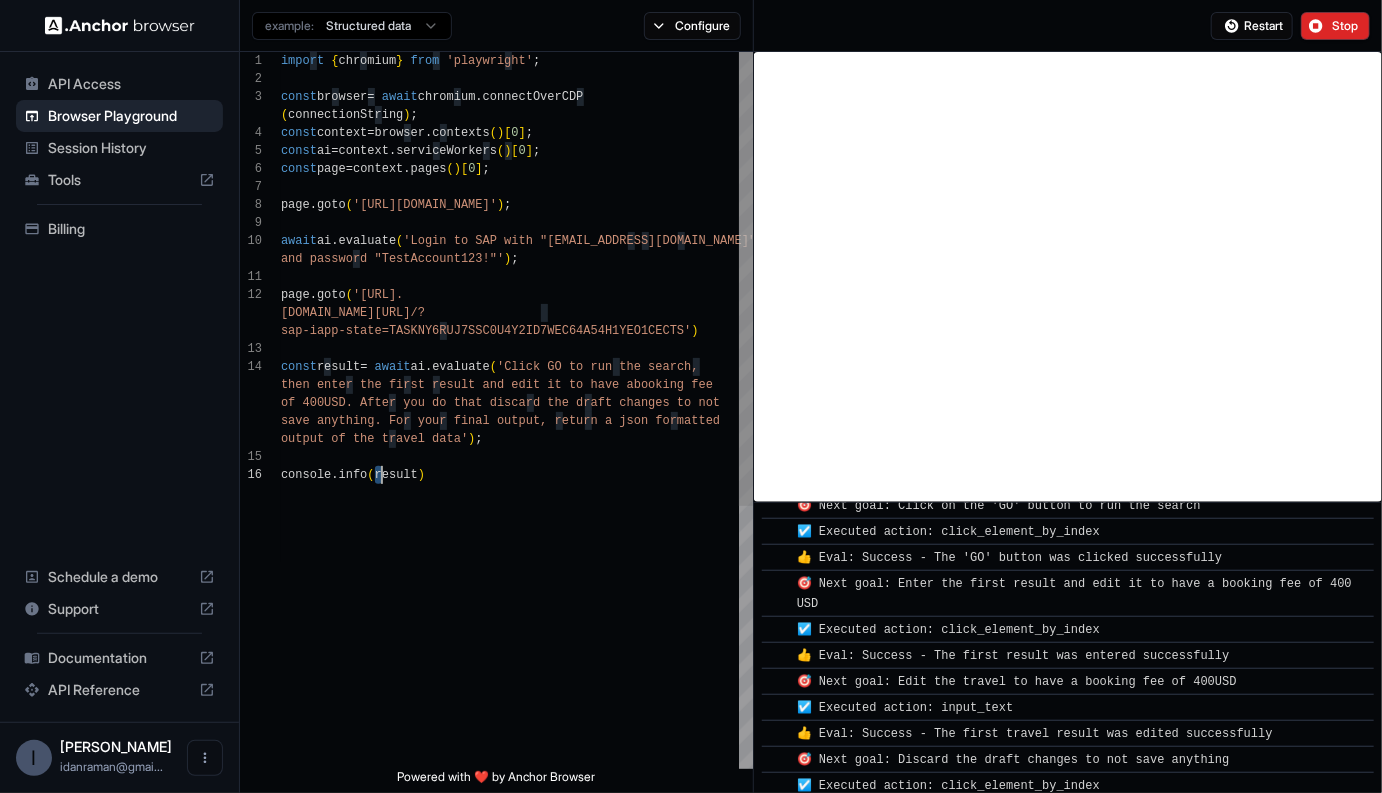 click on "import   {  chromium  }   from   'playwright' ; const  browser  =   await  chromium . connectOverCDP const  context  =  browser . contexts ( ) [ 0 ] ; const  ai  =  context . serviceWorkers ( ) [ 0 ] ; const  page  =  context . pages ( ) [ 0 ] ; page . goto ( '[URL][DOMAIN_NAME]' ) ; await  ai . evaluate ( 'Login to SAP with "[EMAIL_ADDRESS][DOMAIN_NAME]"  page . goto ( '[URL]. const  result  =   await  ai . evaluate ( 'Click GO to run the search,  console . info ( result ) ( connectionString ) ; and password "TestAccount123!"' ) ; [DOMAIN_NAME][URL] /? sap-iapp-state=TASKNY6RUJ7SSC0U4Y2ID7WEC64A54H1YEO 1CECTS' ) then enter the first result and edit it to have a  booking fee  of 400USD. After you do that discard the draft cha nges to not  save anything. For your final output, return a jso n formatted  output of the travel data' ) ;" at bounding box center [517, 617] 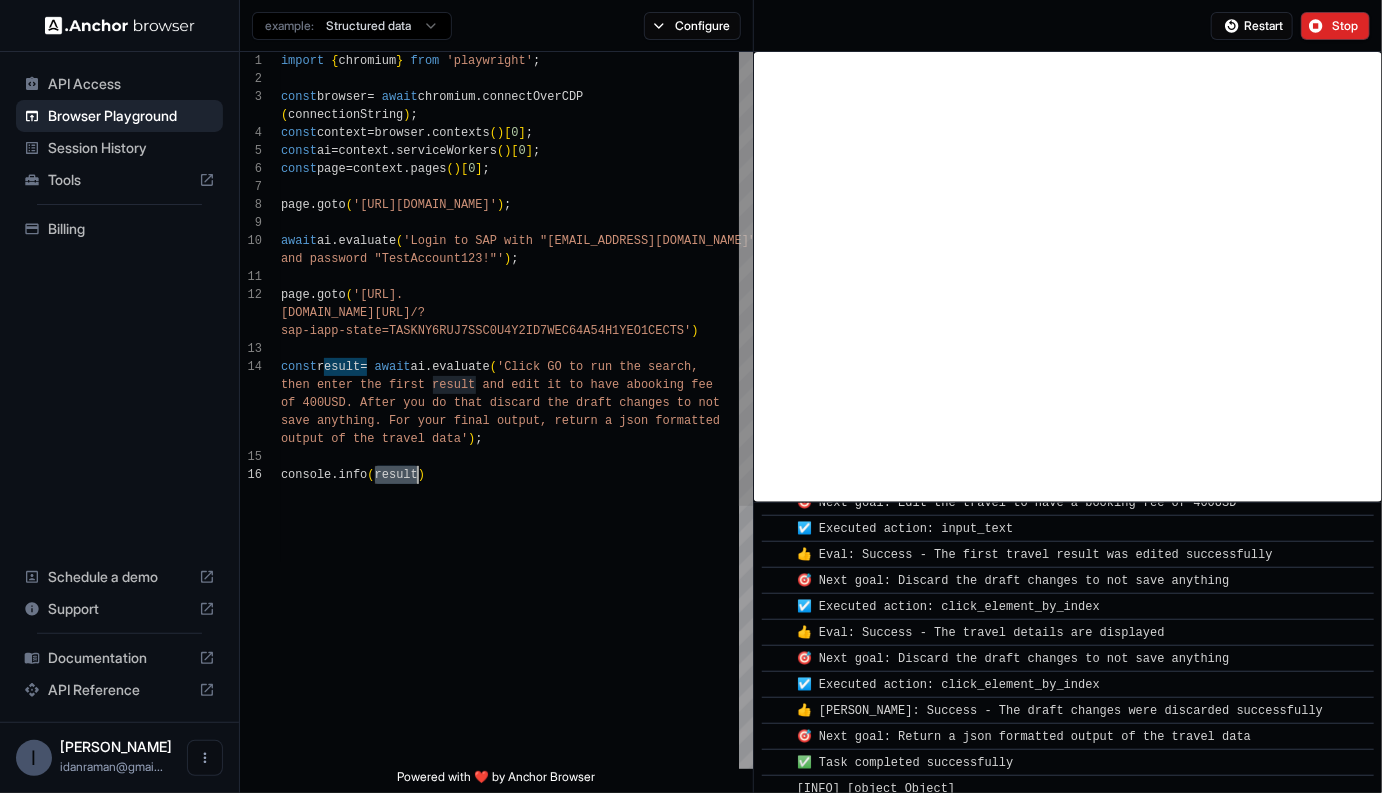 scroll, scrollTop: 857, scrollLeft: 0, axis: vertical 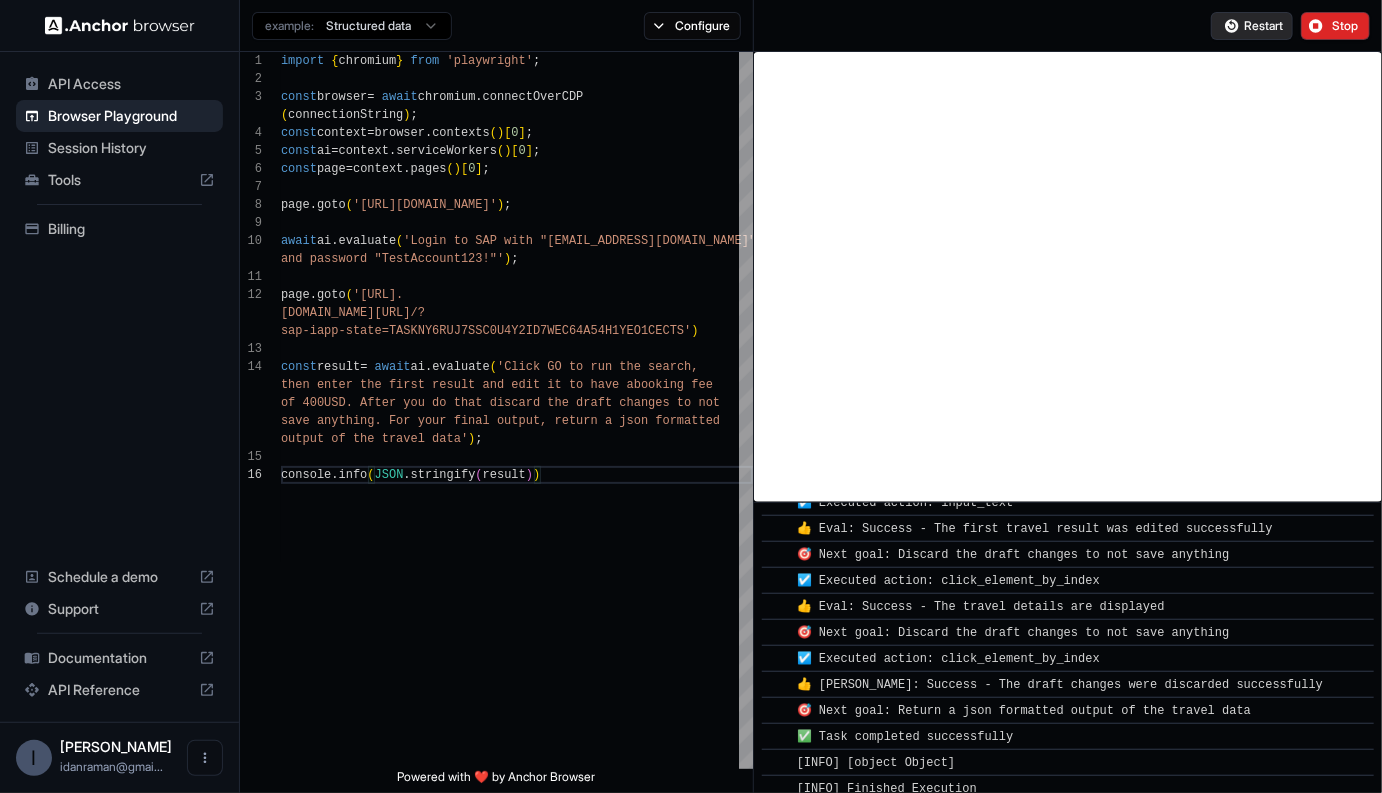 type on "**********" 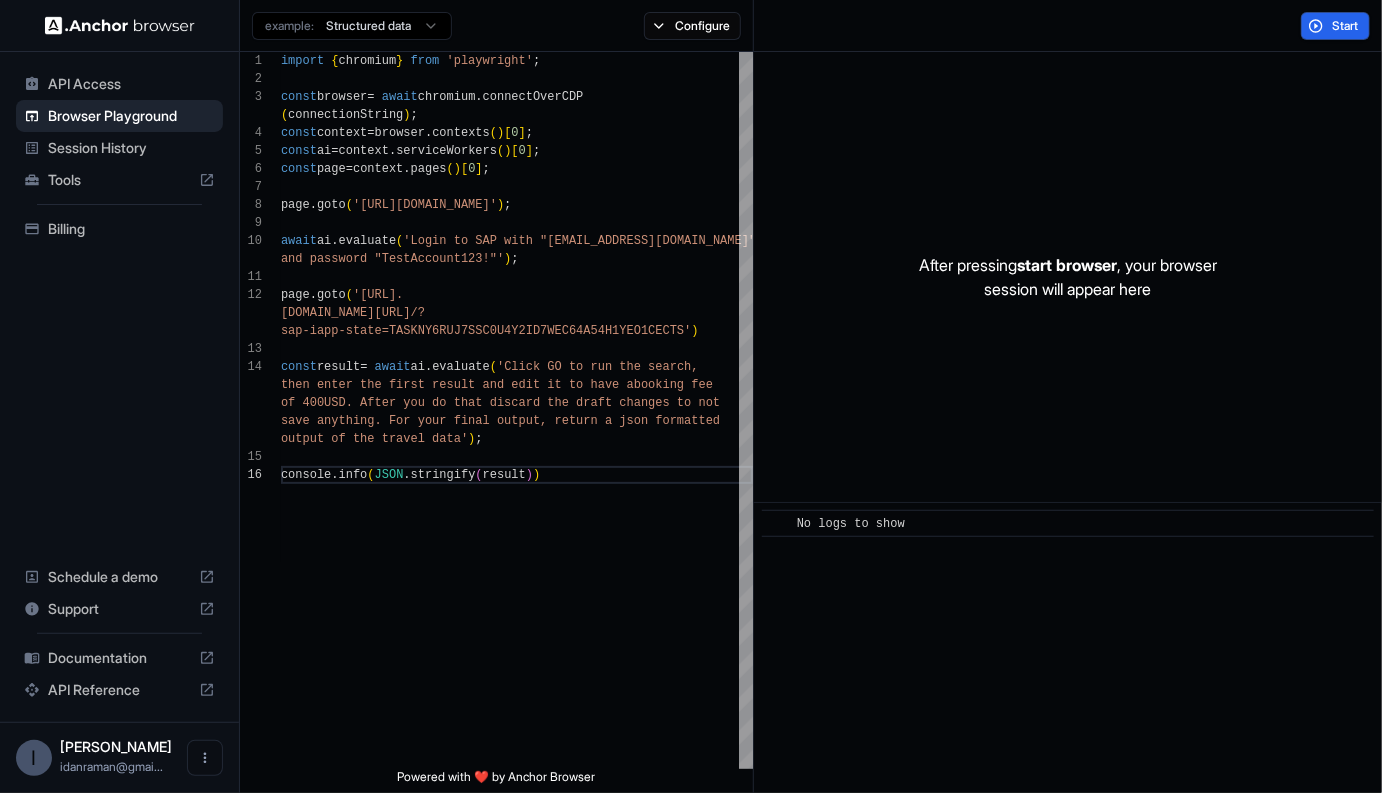 scroll, scrollTop: 0, scrollLeft: 0, axis: both 